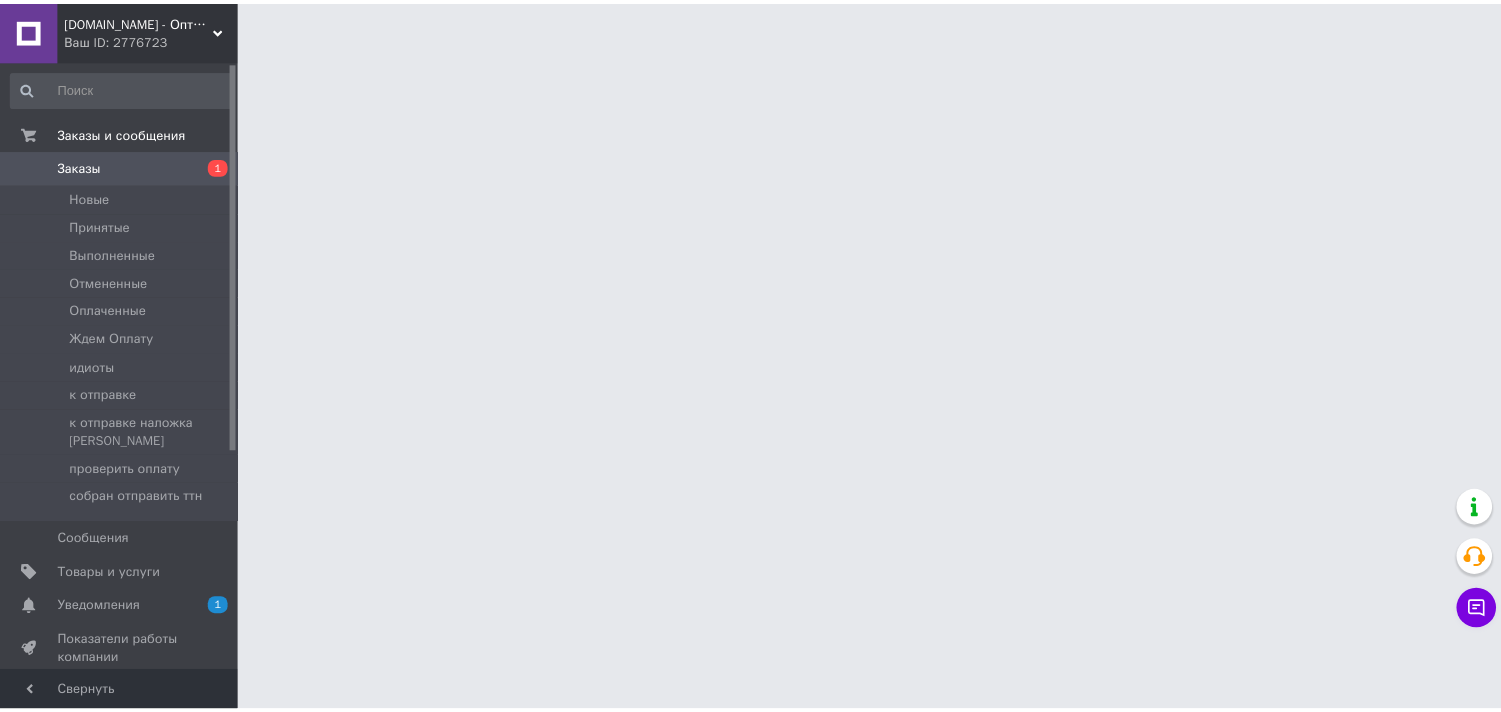 scroll, scrollTop: 0, scrollLeft: 0, axis: both 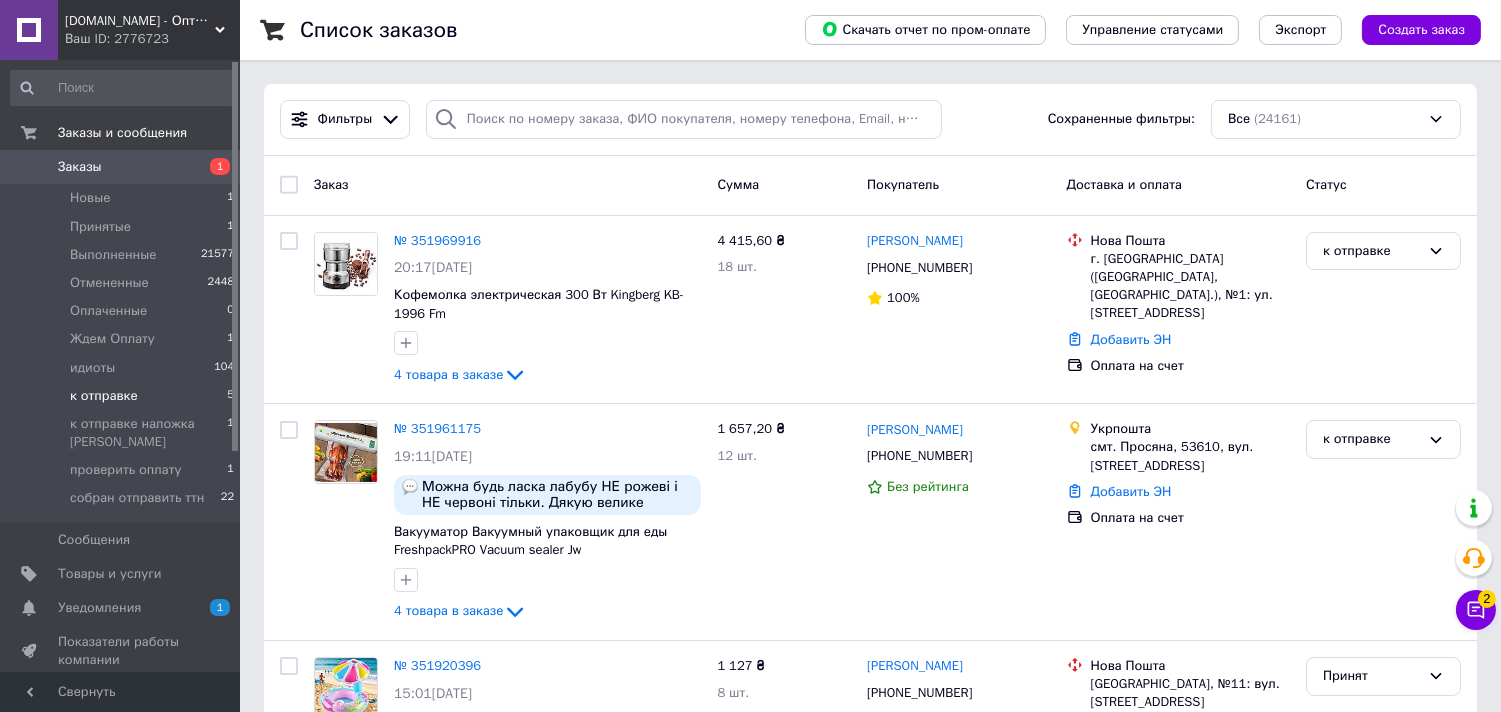 click on "к отправке" at bounding box center [104, 396] 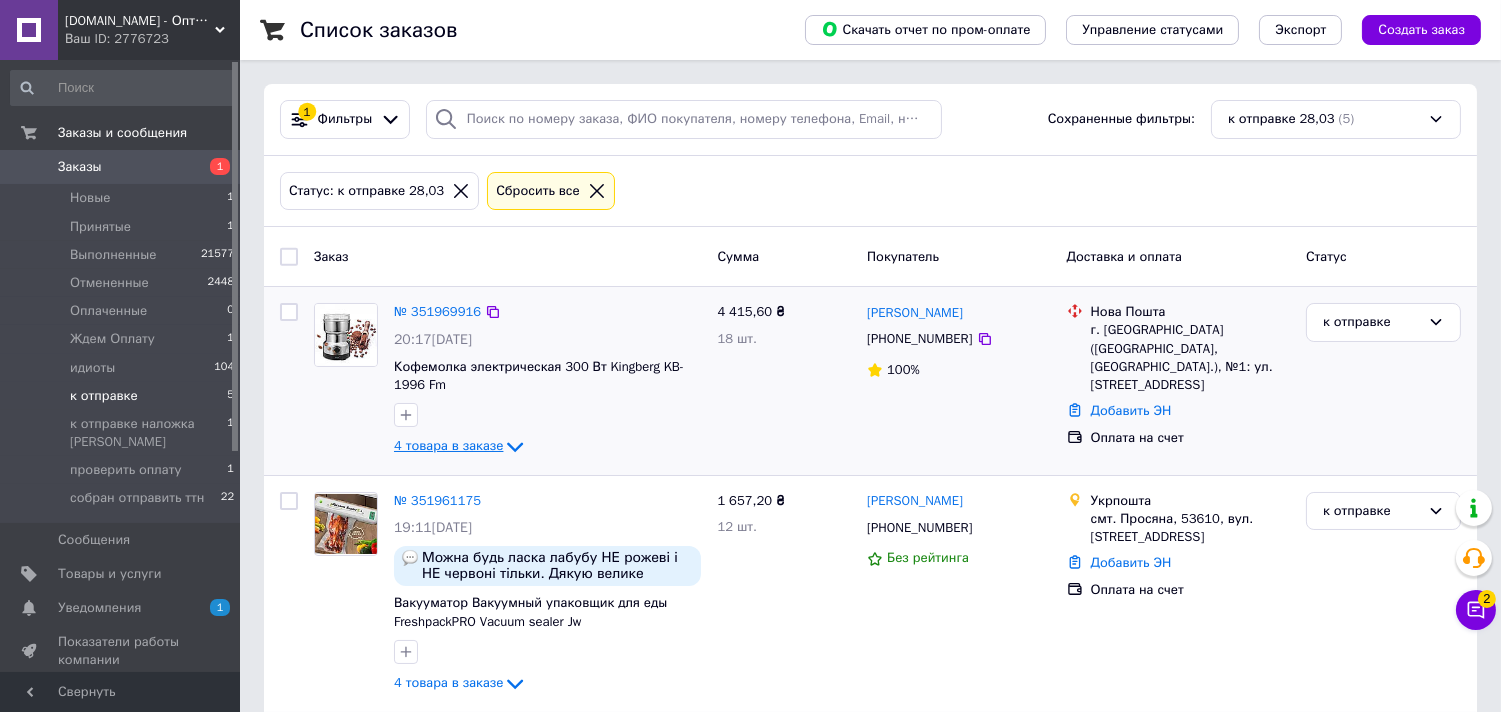 click on "4 товара в заказе" at bounding box center [448, 446] 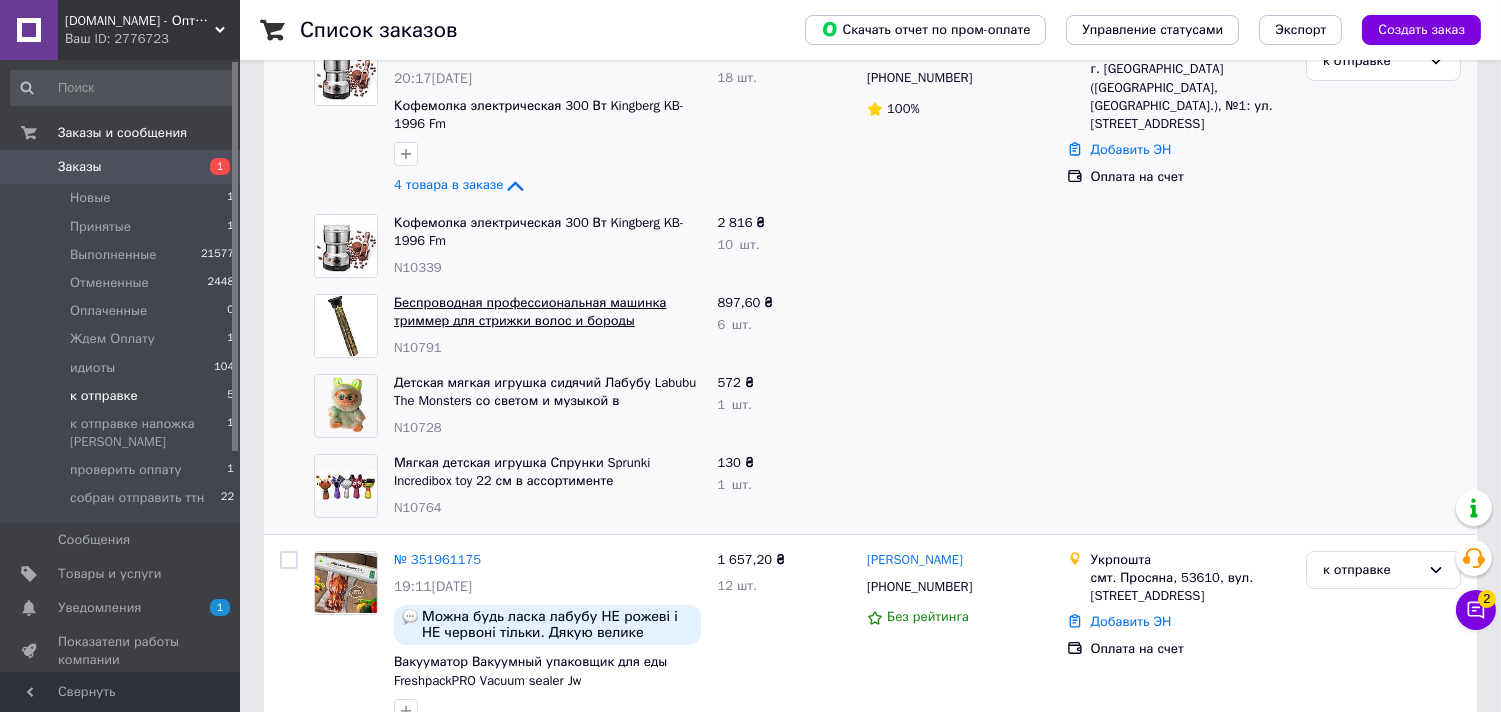 scroll, scrollTop: 222, scrollLeft: 0, axis: vertical 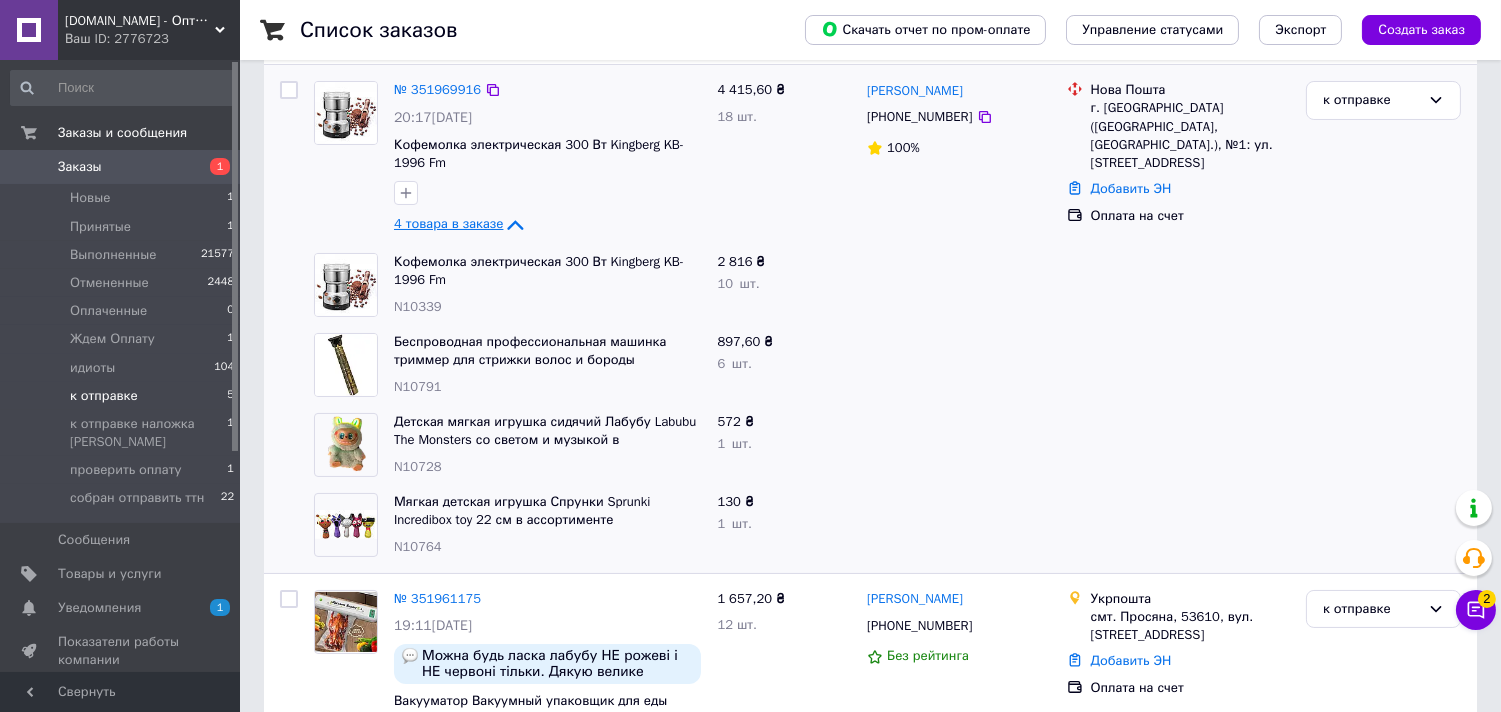 click on "4 товара в заказе" at bounding box center (448, 224) 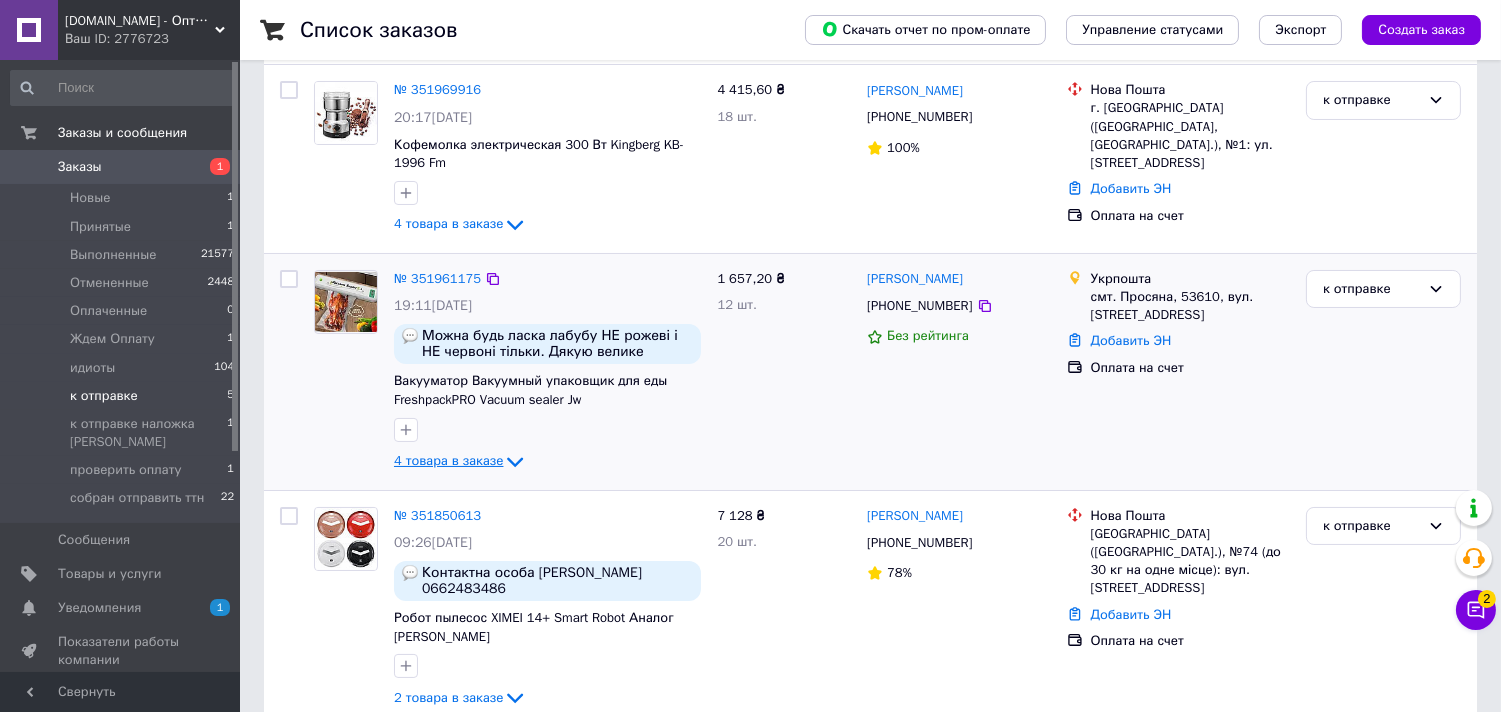 click on "4 товара в заказе" at bounding box center [448, 460] 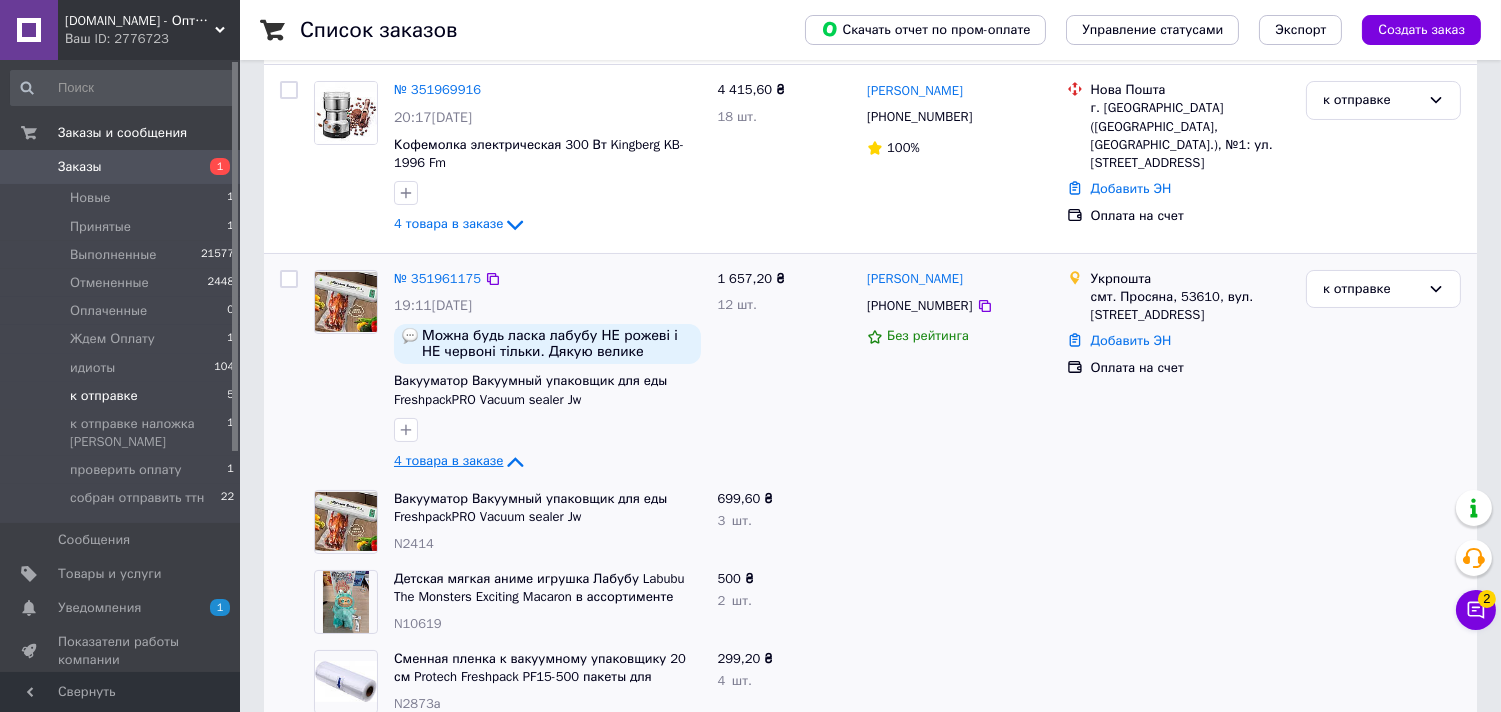 click on "4 товара в заказе" at bounding box center [448, 460] 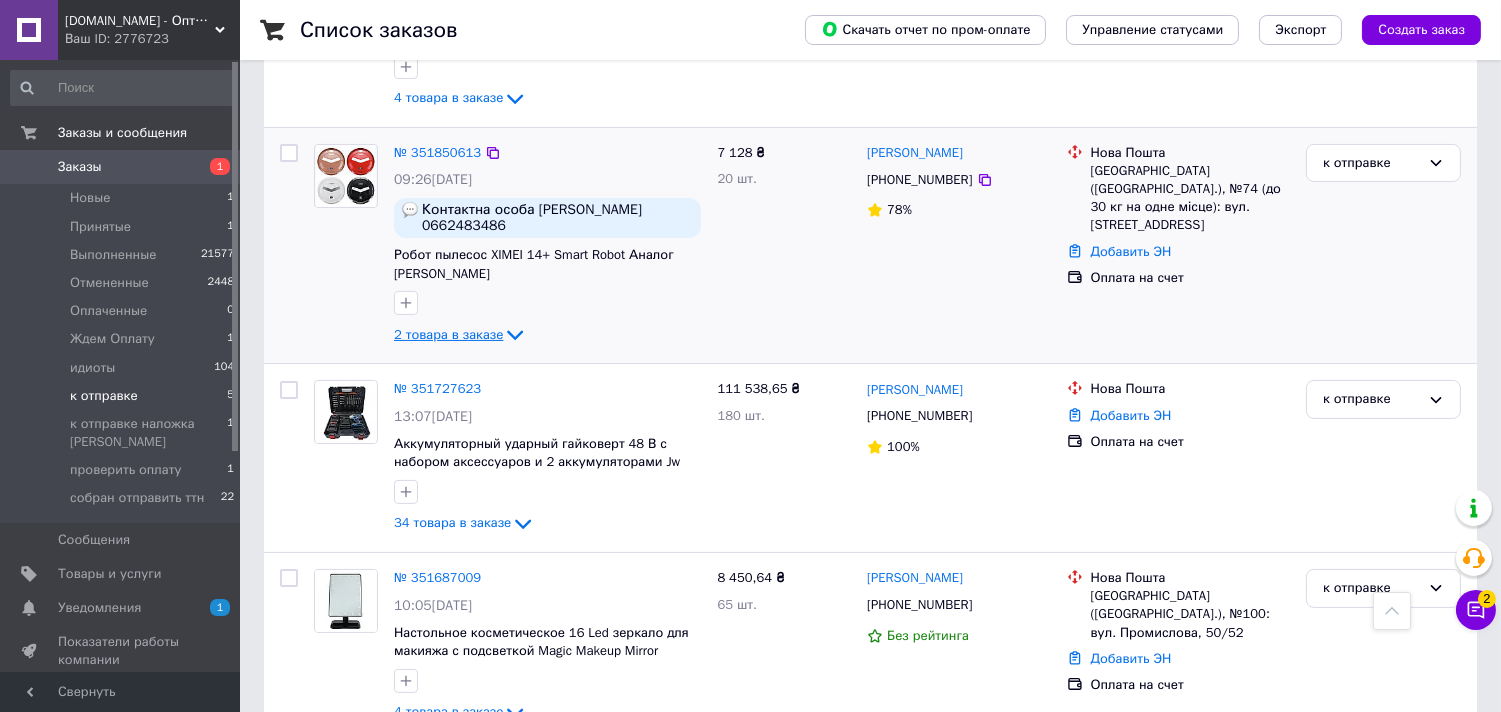 scroll, scrollTop: 603, scrollLeft: 0, axis: vertical 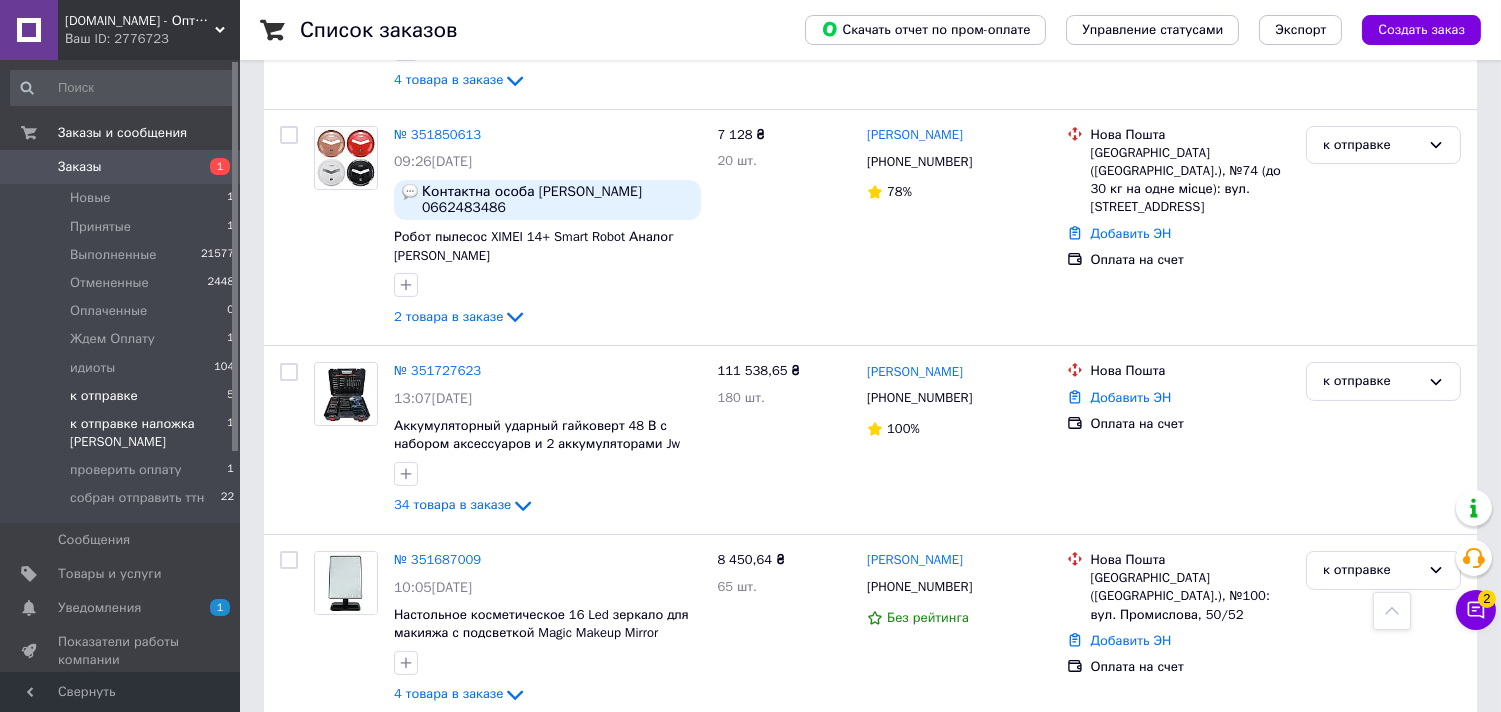 click on "к отправке наложка [PERSON_NAME]" at bounding box center [148, 433] 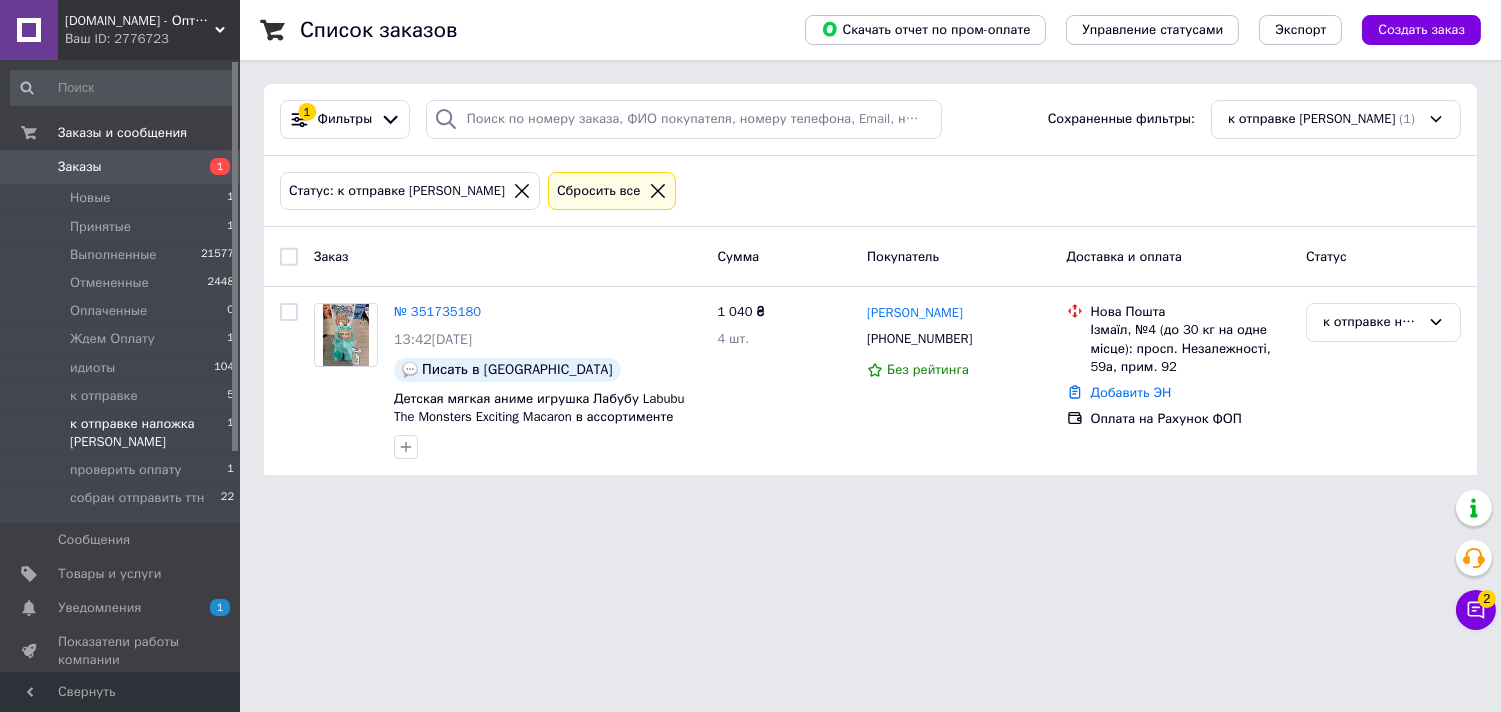 scroll, scrollTop: 0, scrollLeft: 0, axis: both 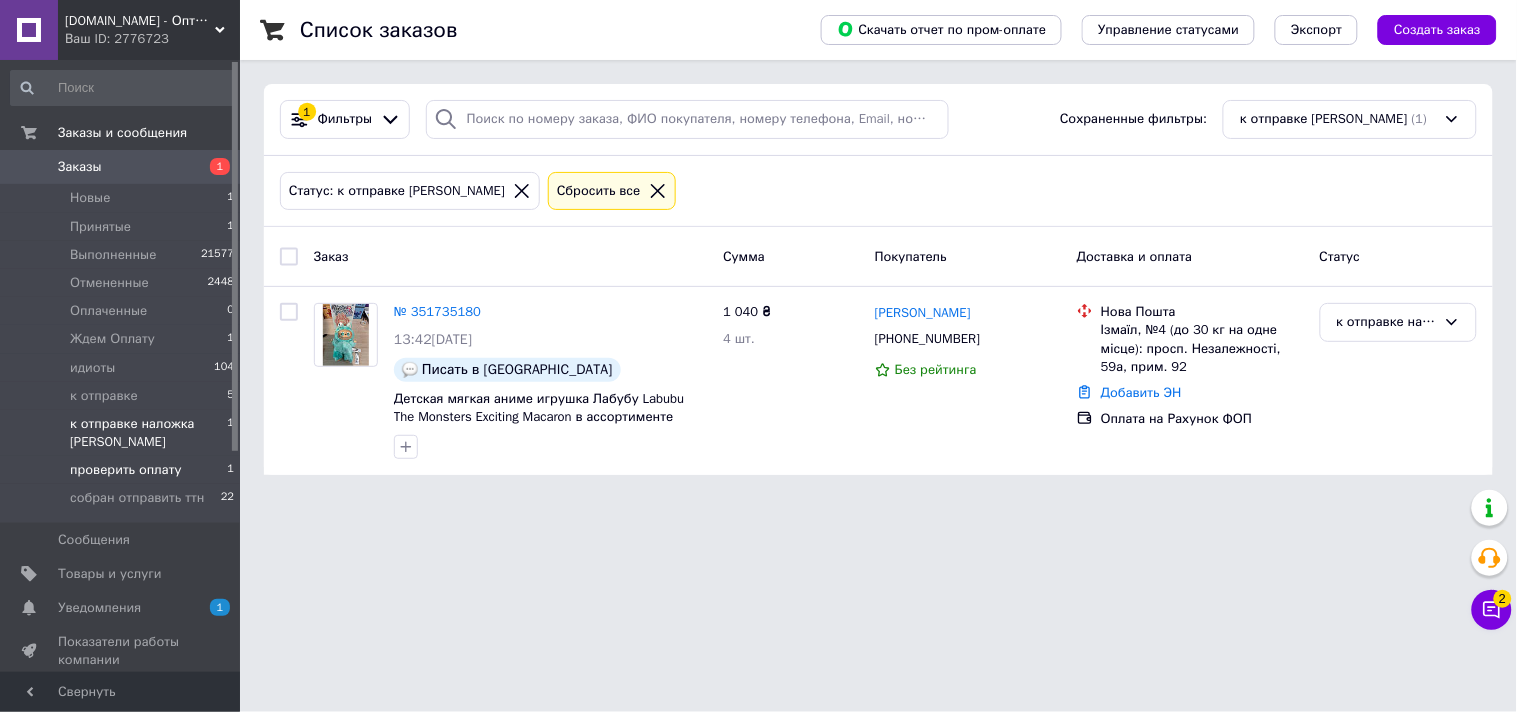 click on "проверить оплату" at bounding box center (126, 470) 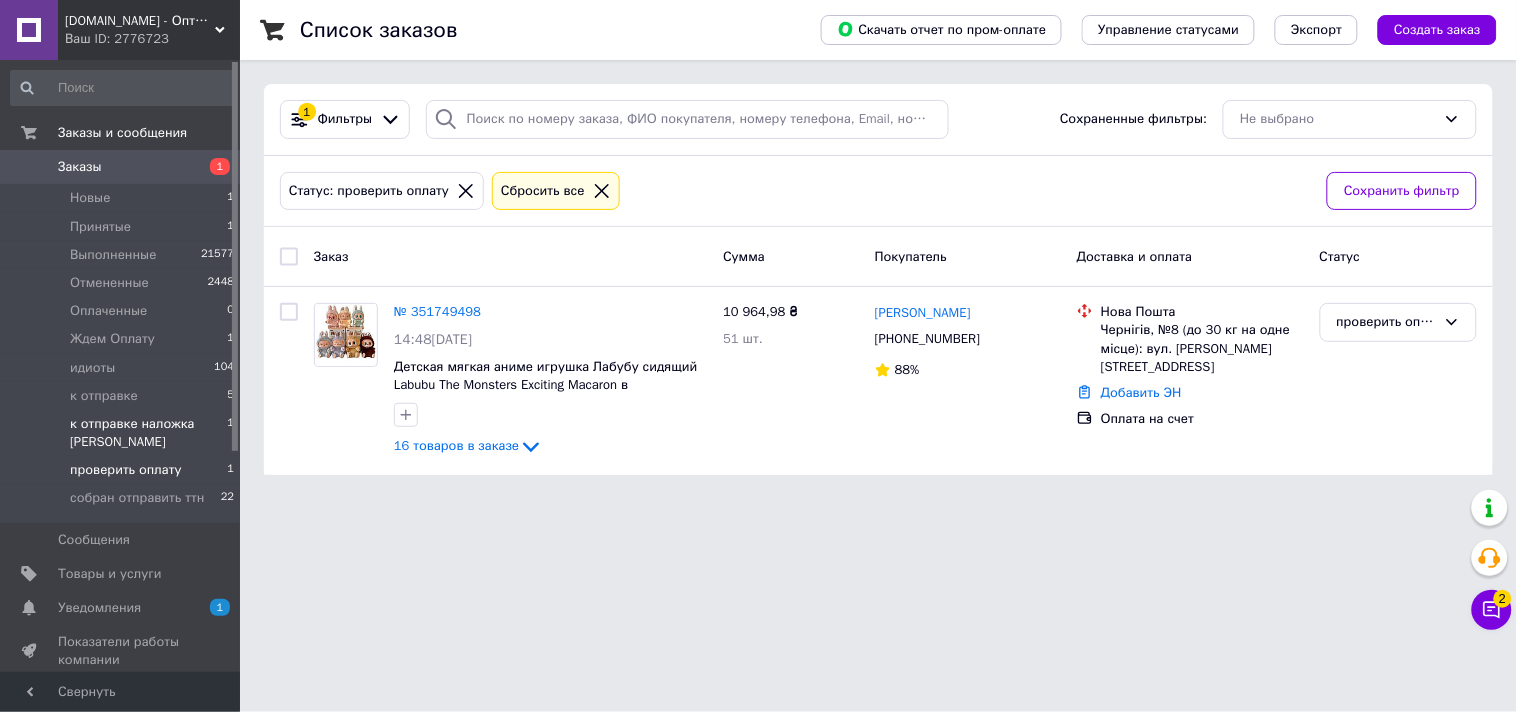 click on "к отправке наложка [PERSON_NAME]" at bounding box center (148, 433) 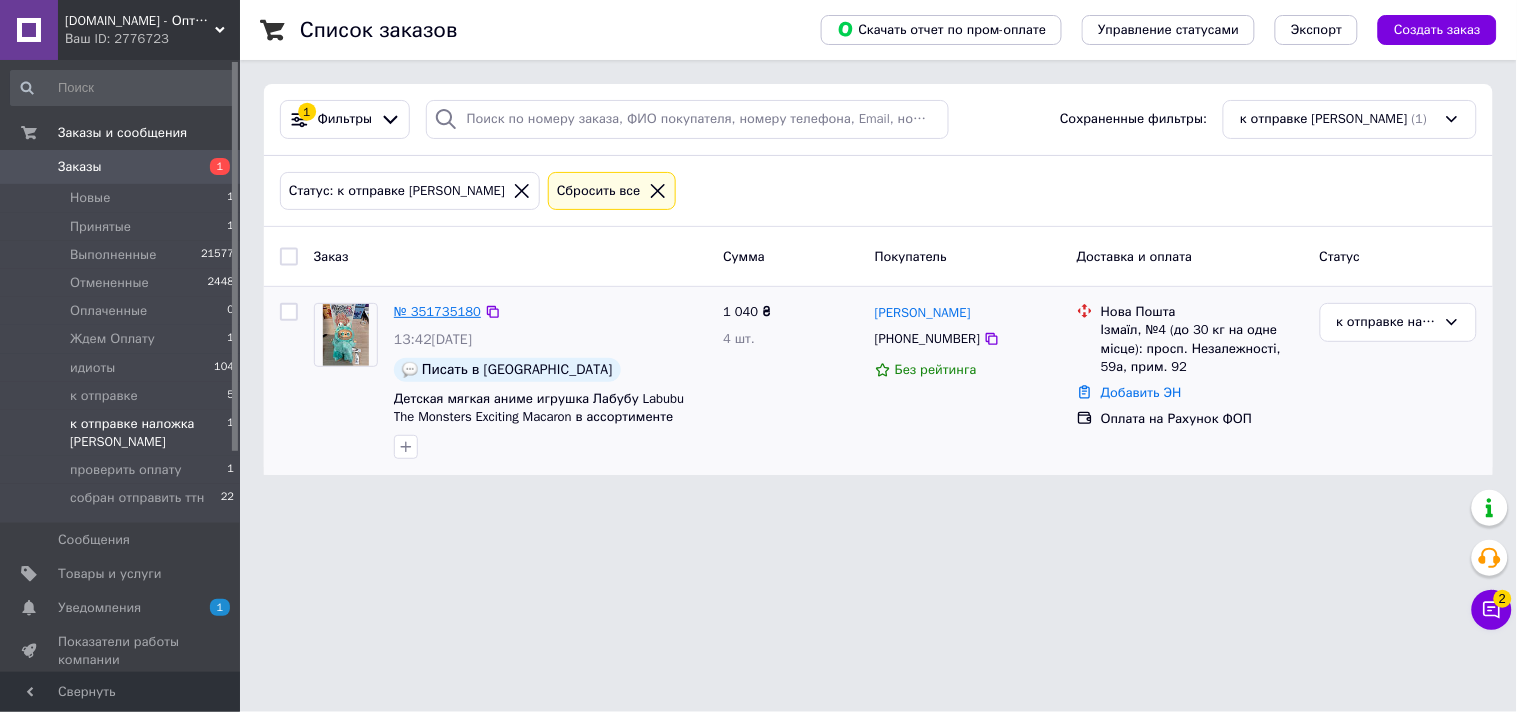 click on "№ 351735180" at bounding box center [437, 311] 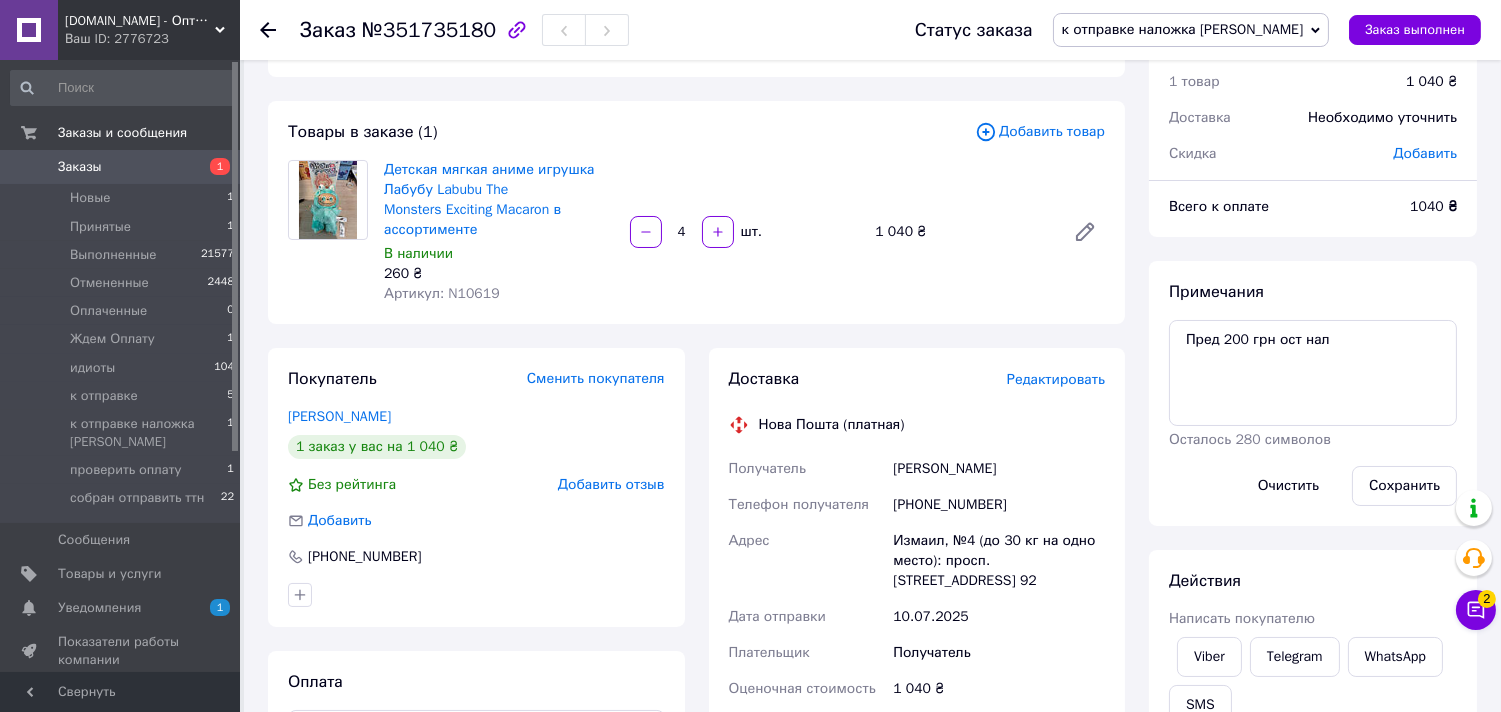 scroll, scrollTop: 111, scrollLeft: 0, axis: vertical 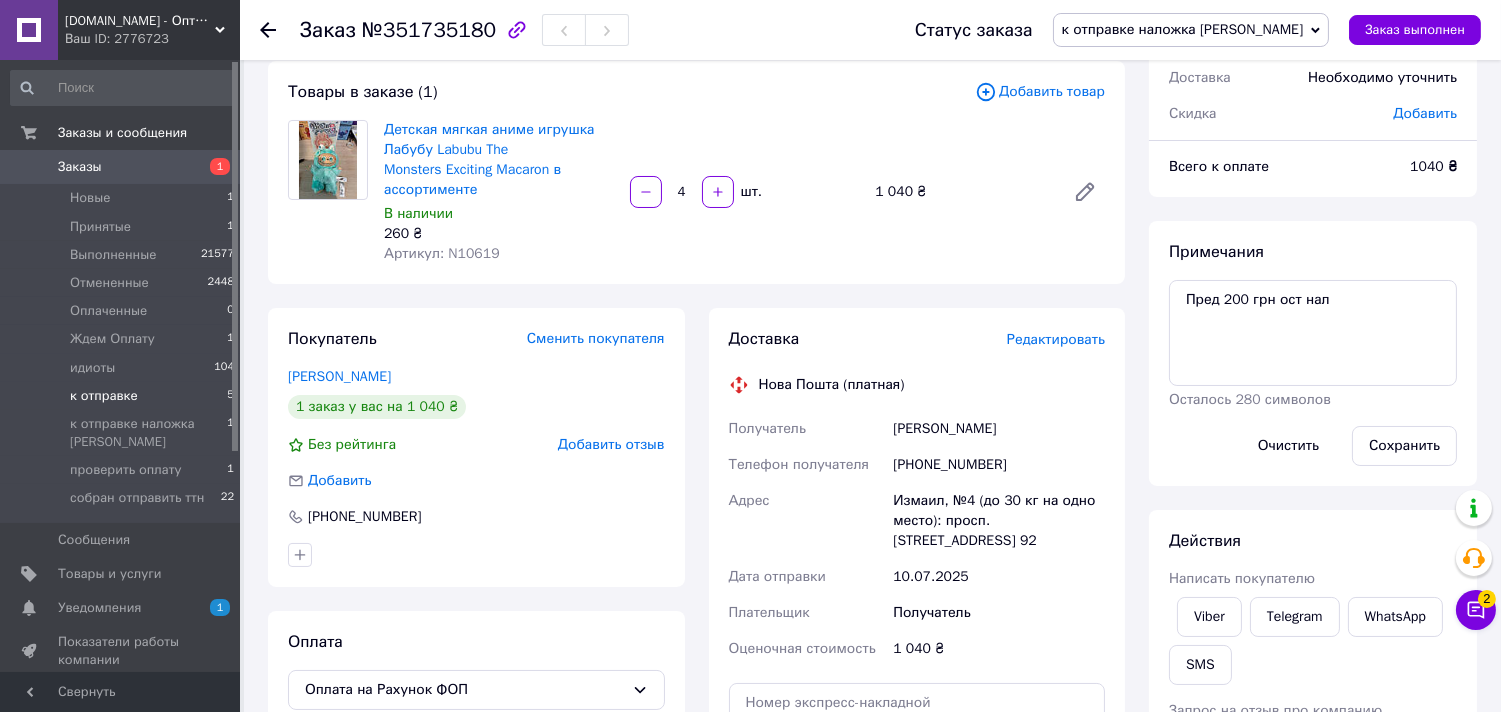 click on "к отправке" at bounding box center [104, 396] 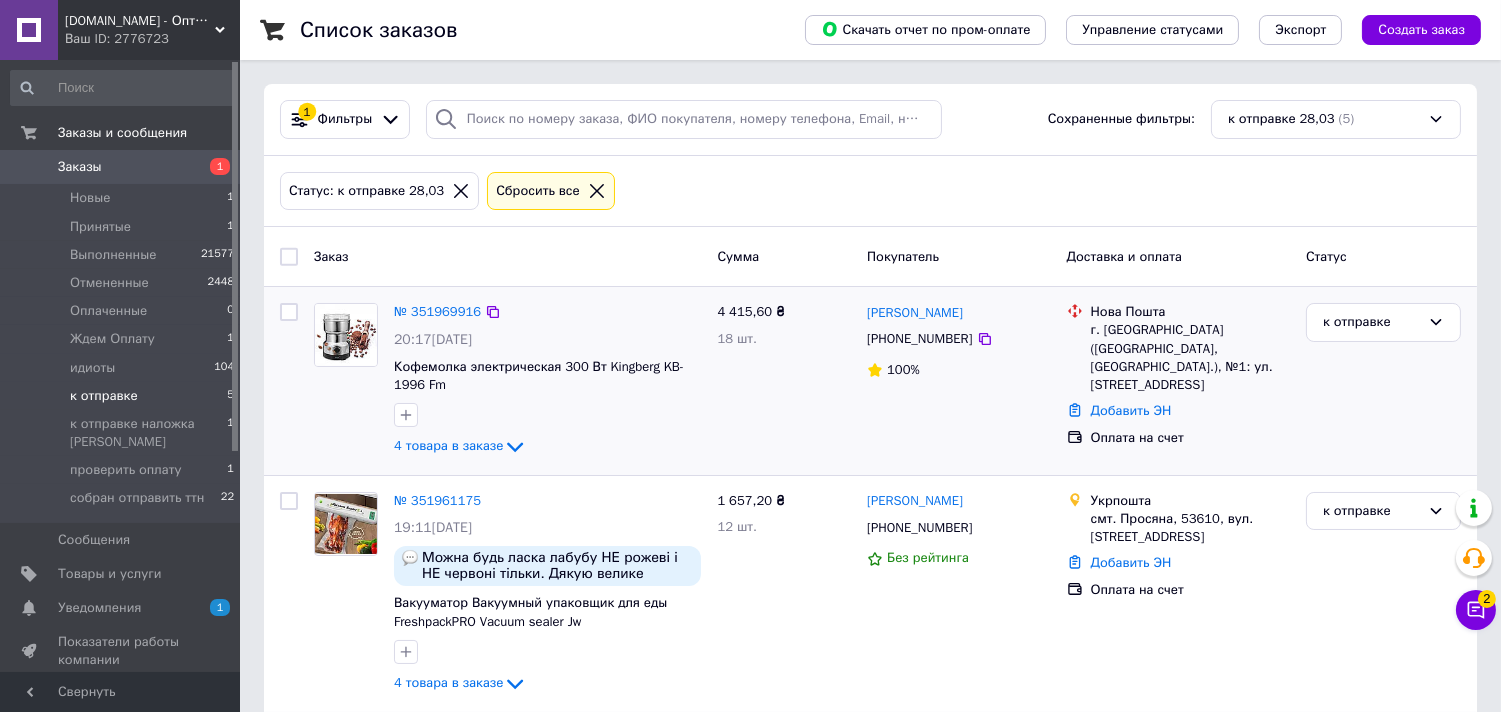 scroll, scrollTop: 222, scrollLeft: 0, axis: vertical 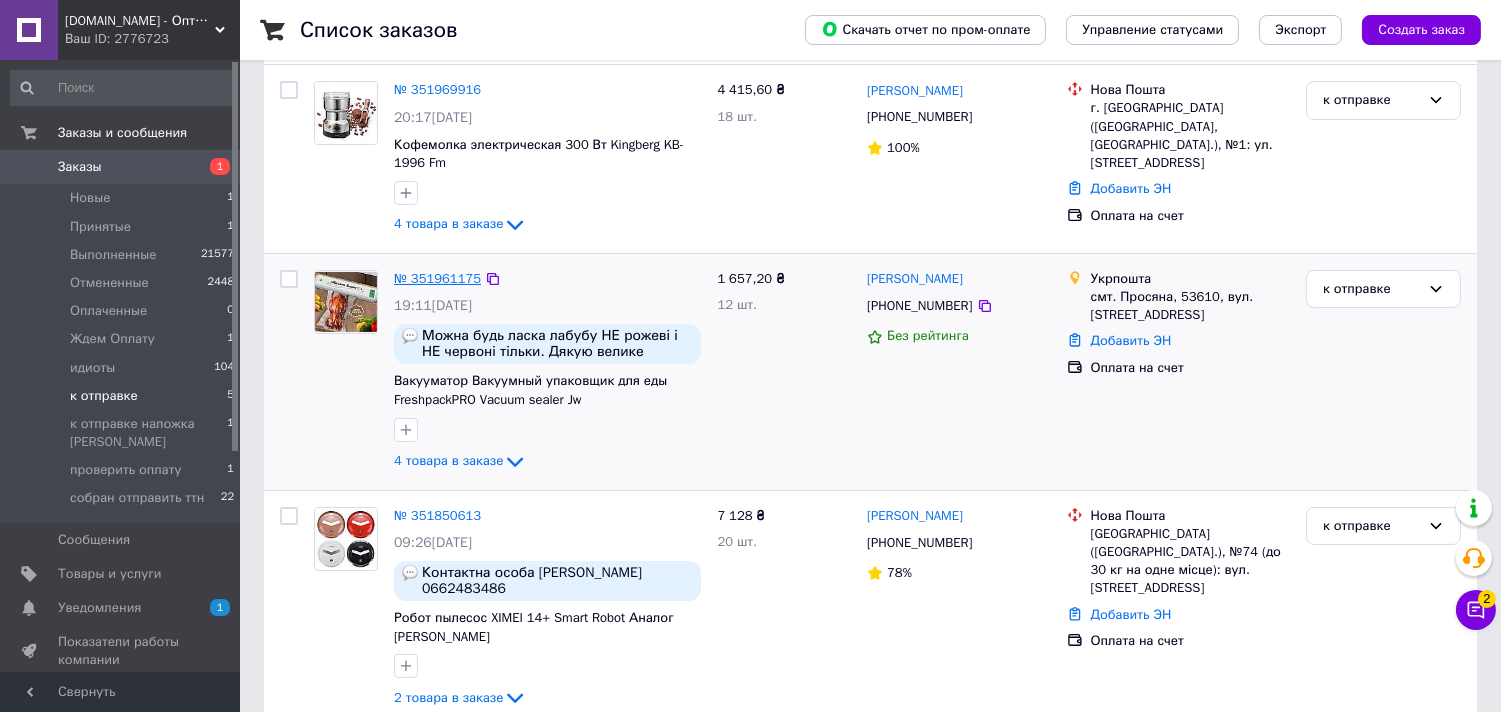 click on "№ 351961175" at bounding box center [437, 278] 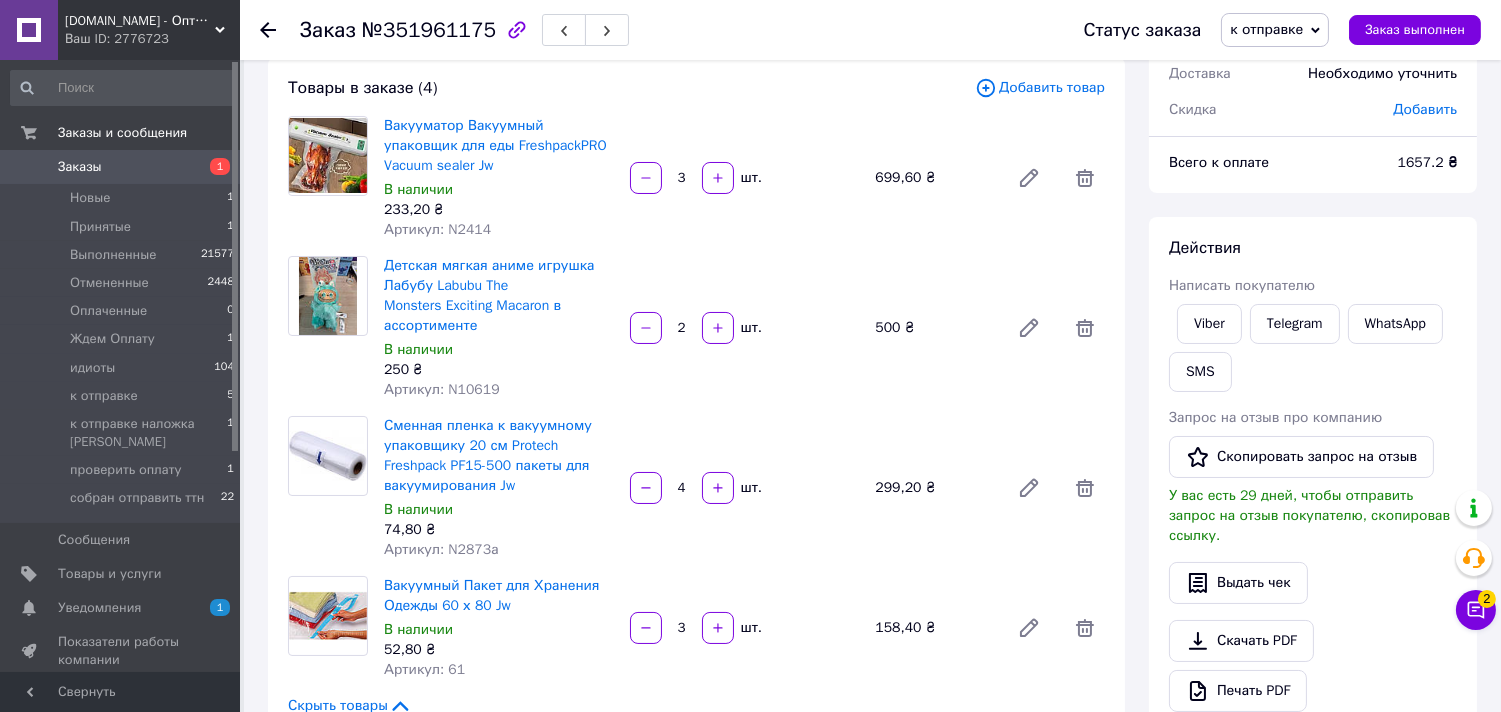 scroll, scrollTop: 0, scrollLeft: 0, axis: both 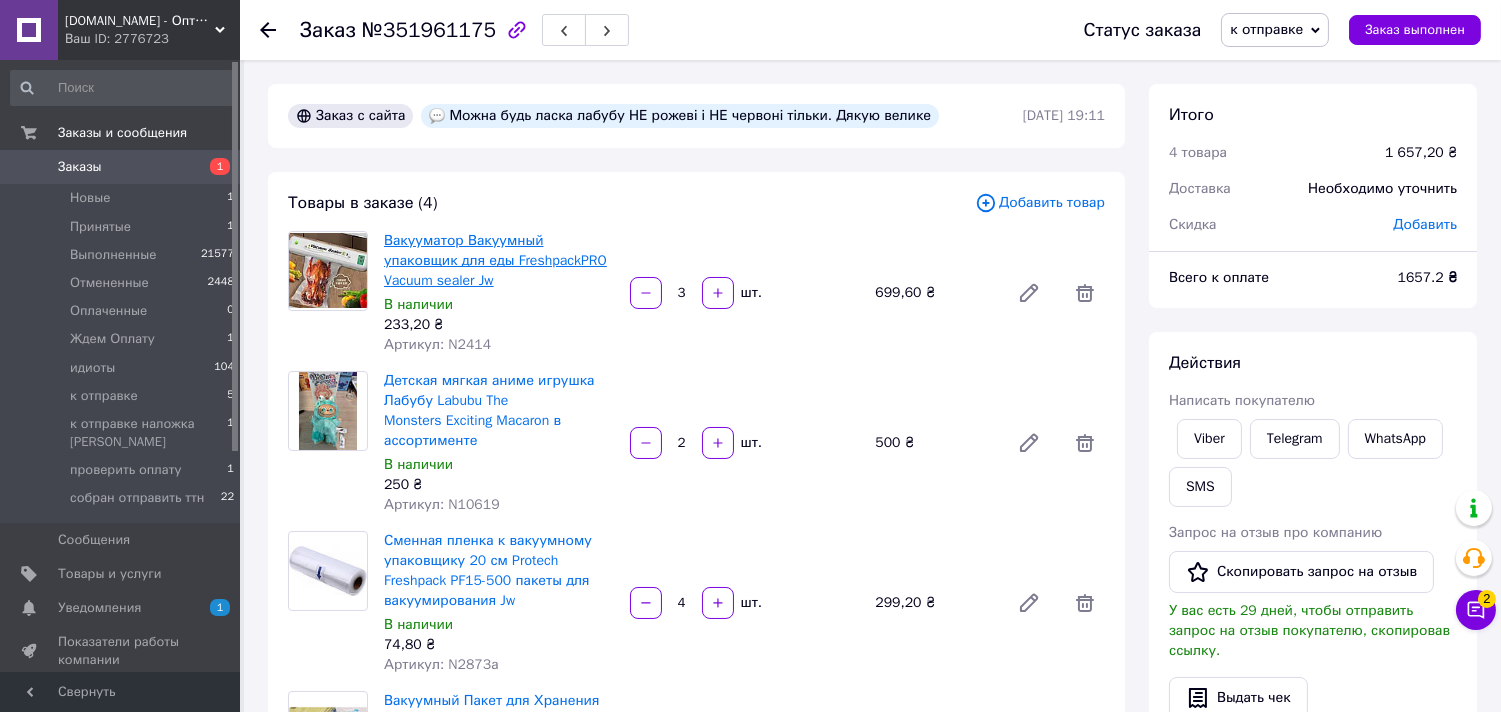 click on "Вакууматор Вакуумный упаковщик для еды FreshpackPRO Vacuum sealer Jw" at bounding box center (495, 260) 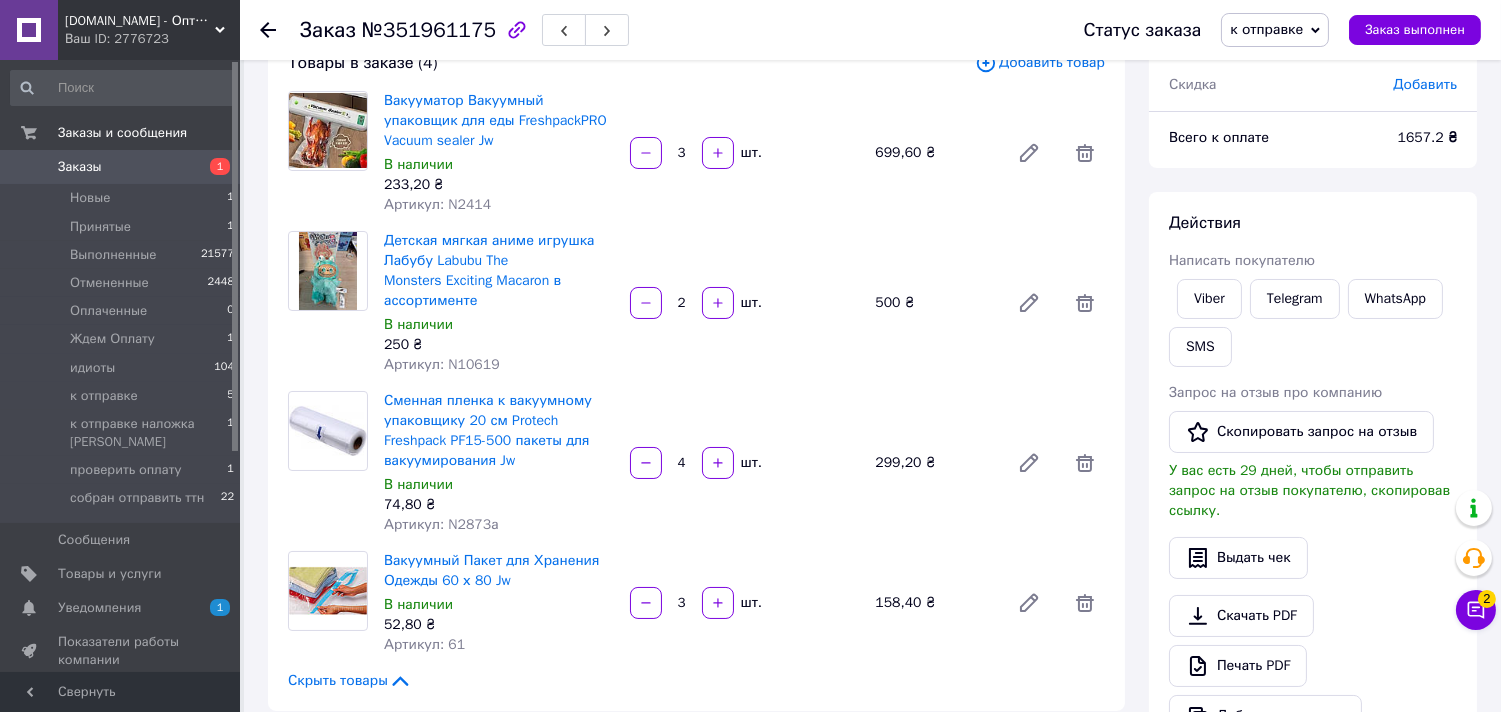scroll, scrollTop: 222, scrollLeft: 0, axis: vertical 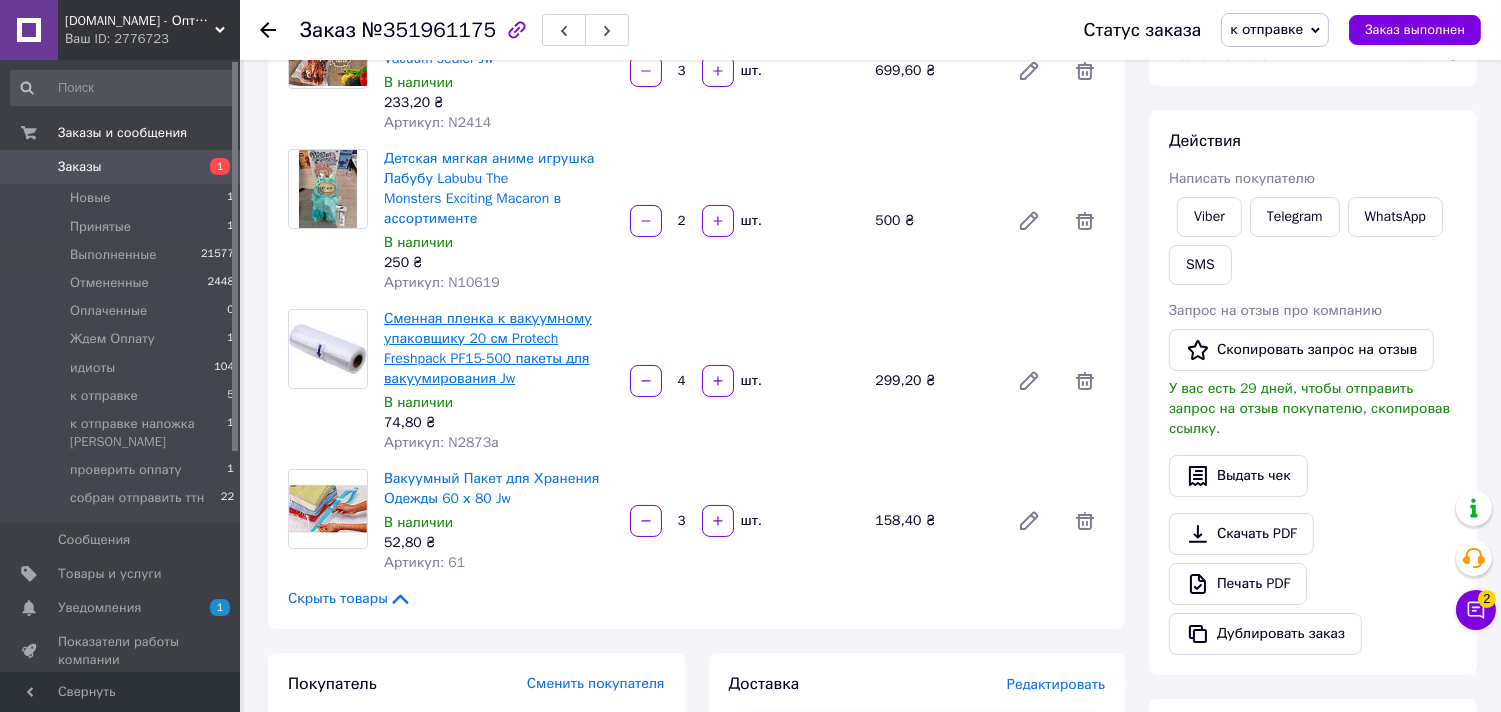 click on "Сменная пленка к вакуумному упаковщику 20 см Protech Freshpack PF15-500 пакеты для вакуумирования Jw" at bounding box center (488, 348) 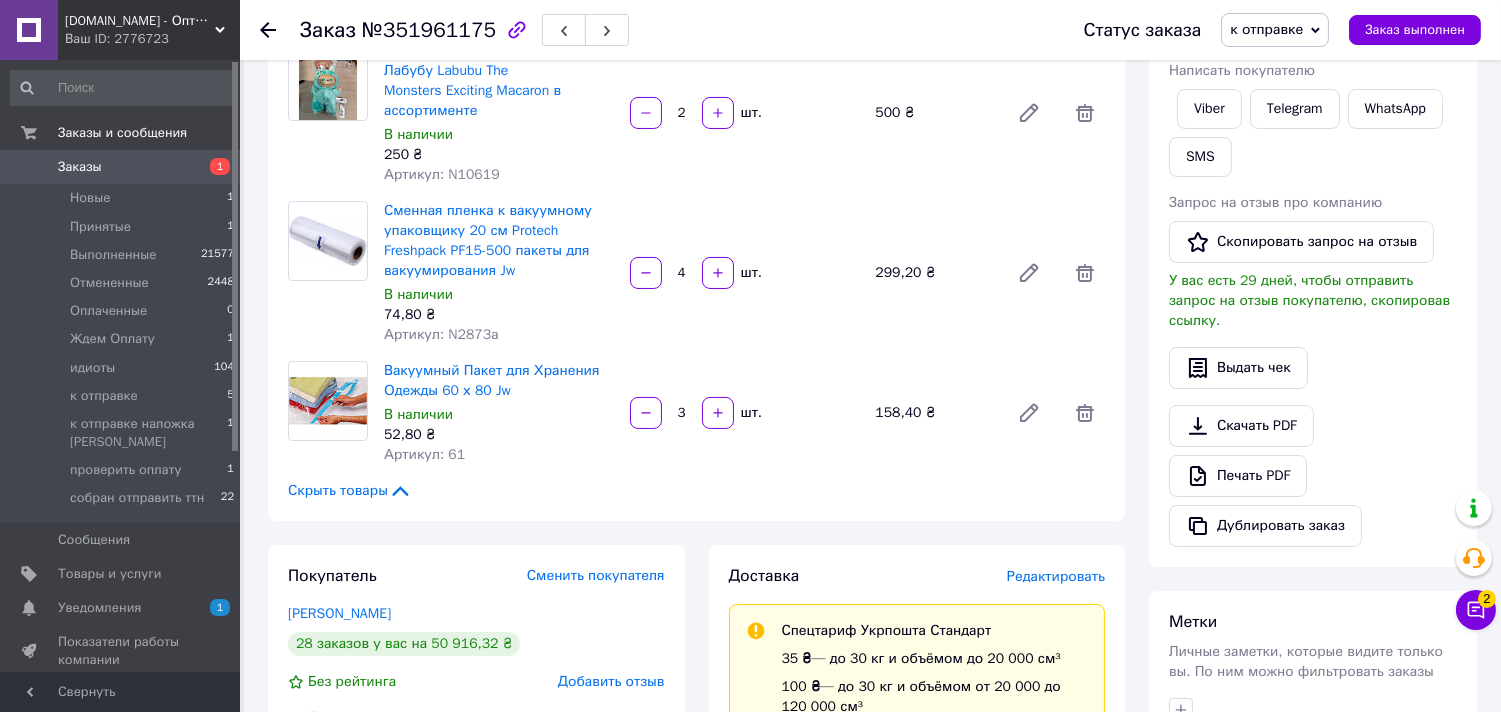 scroll, scrollTop: 333, scrollLeft: 0, axis: vertical 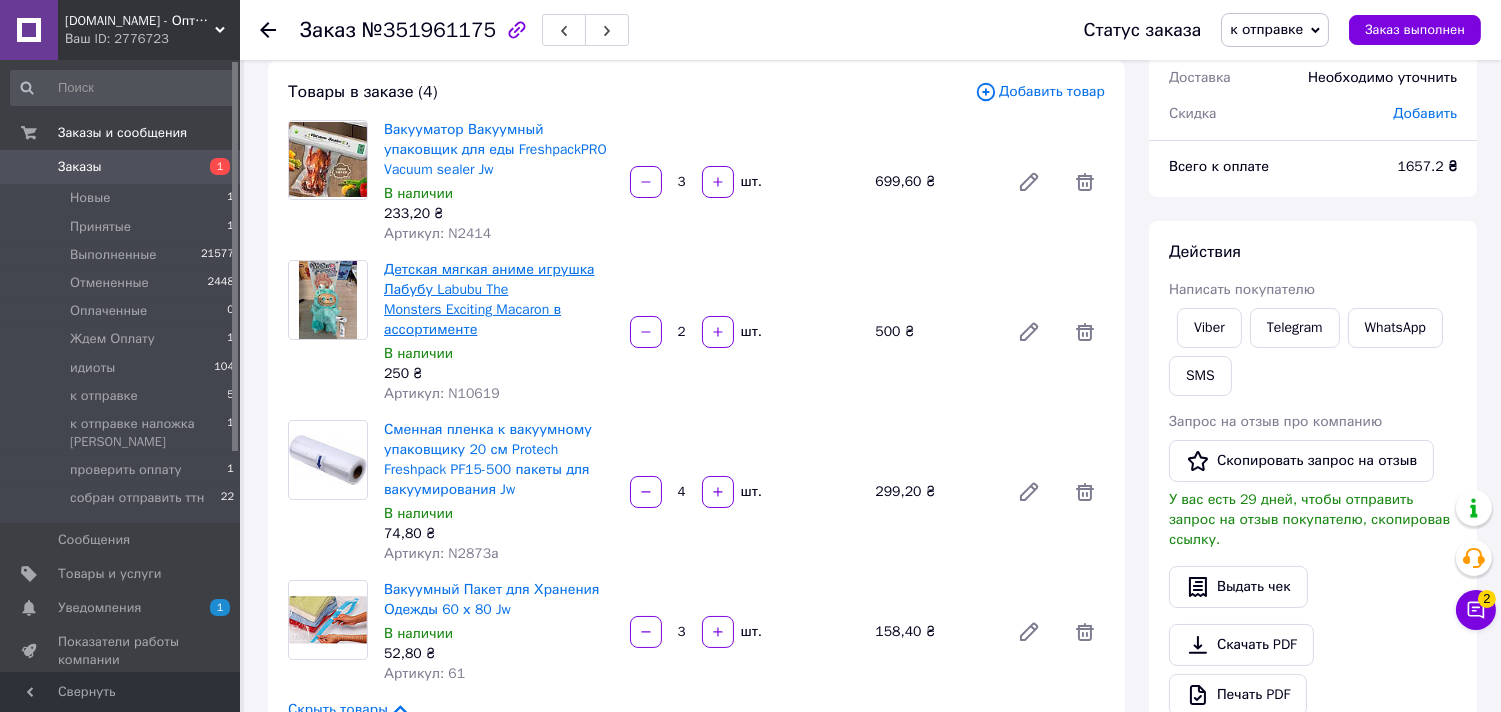 click on "Детская мягкая аниме игрушка Лабубу Labubu The Monsters Exciting Macaron в ассортименте" at bounding box center (489, 299) 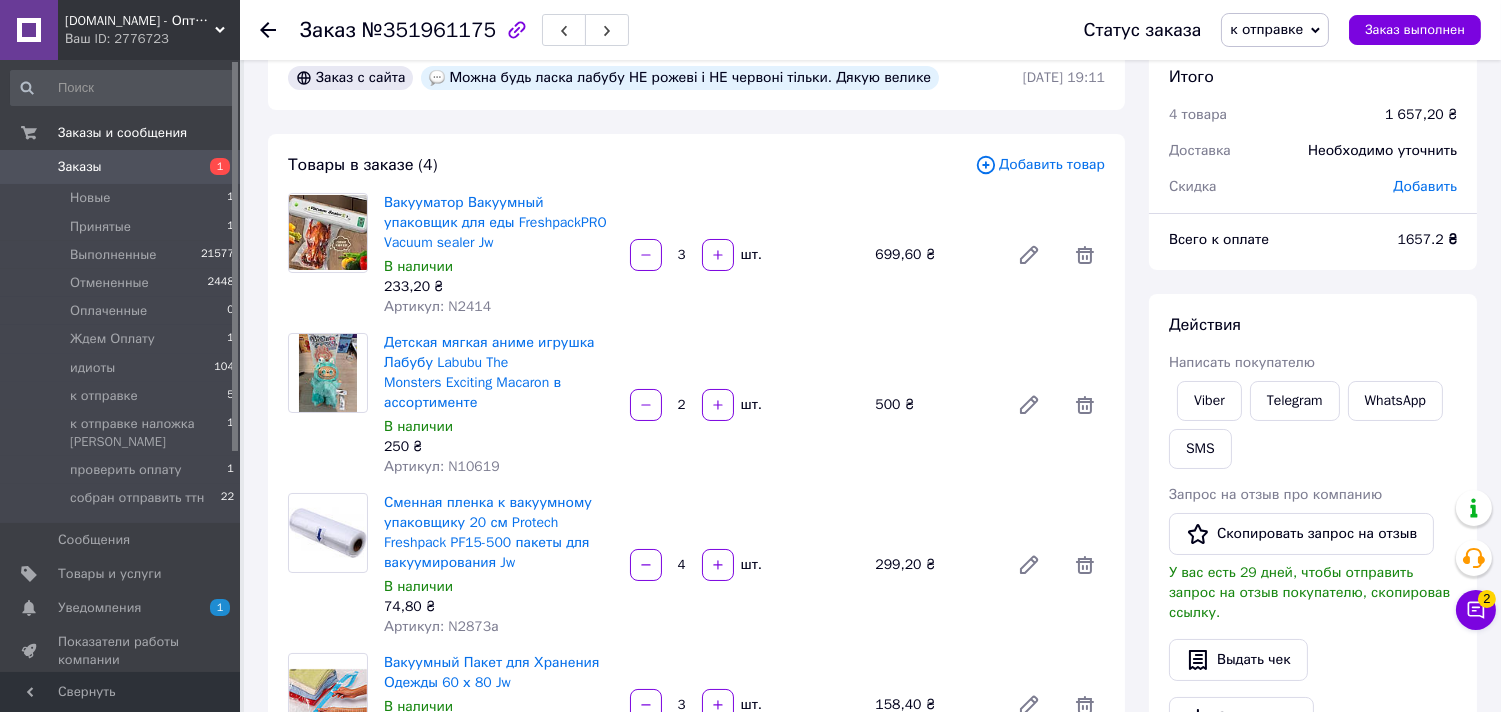 scroll, scrollTop: 0, scrollLeft: 0, axis: both 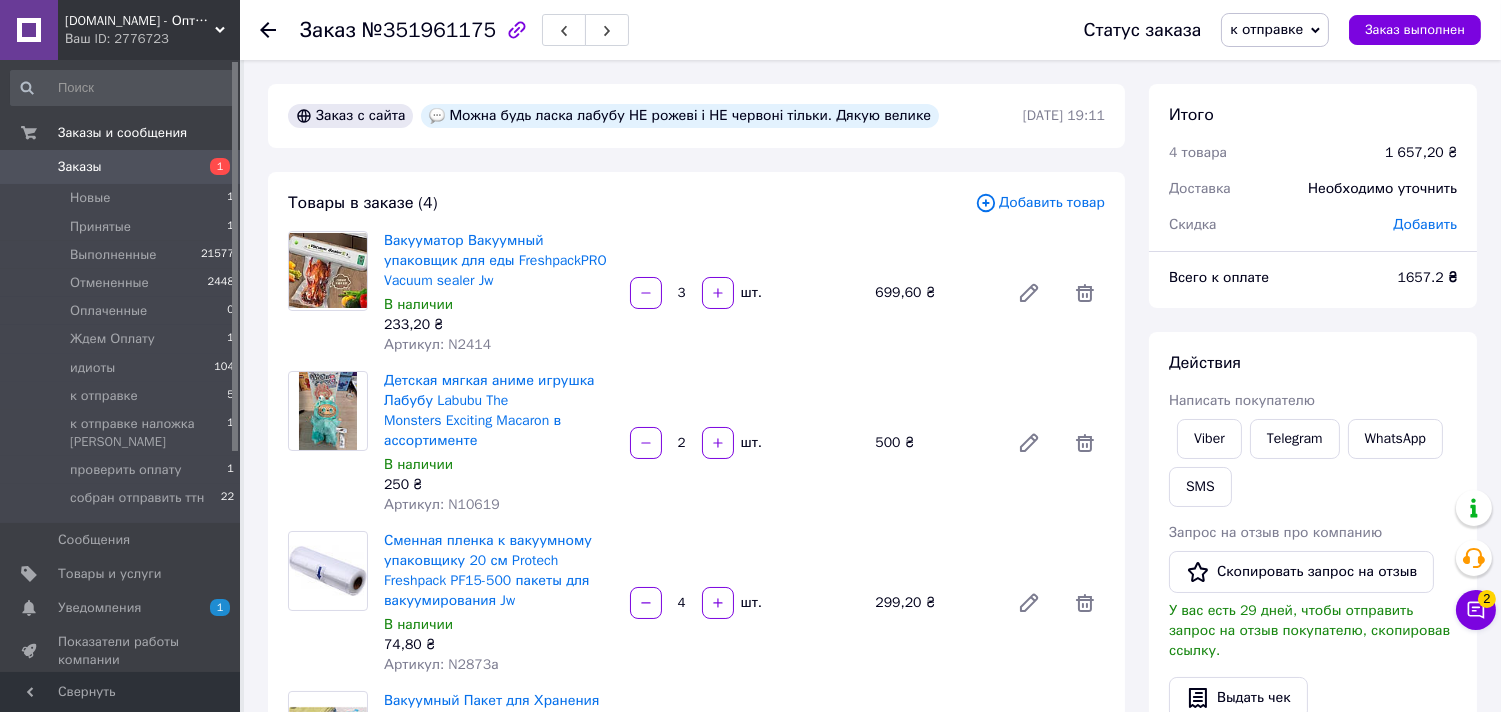 click 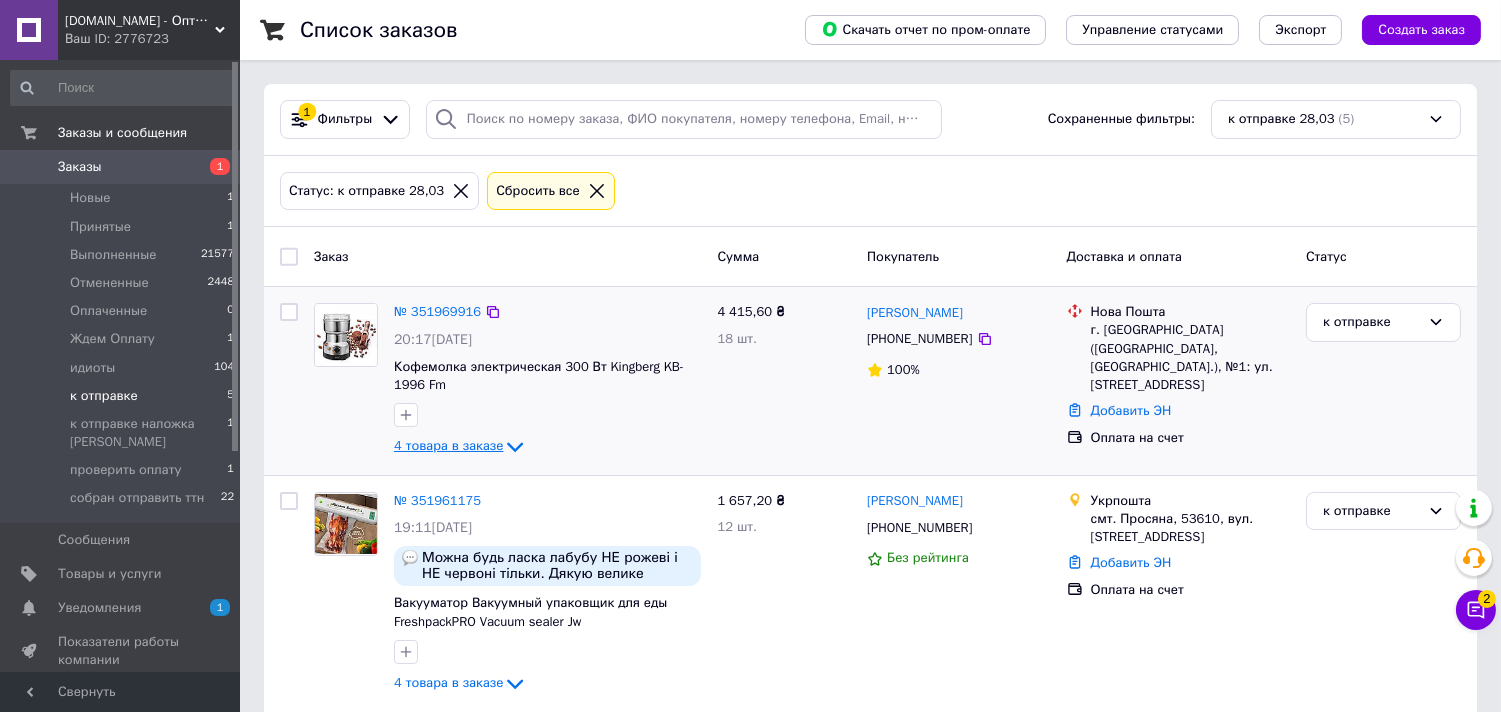 click 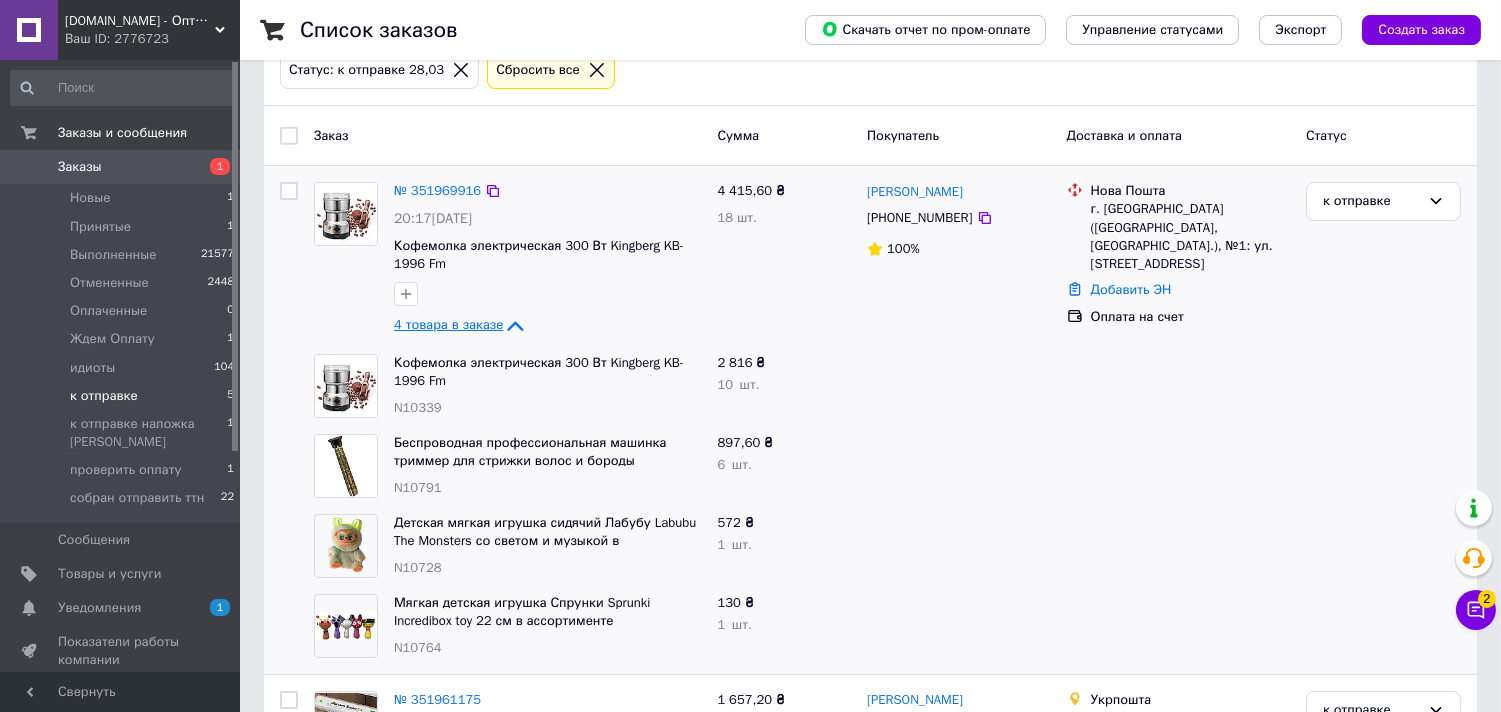 scroll, scrollTop: 0, scrollLeft: 0, axis: both 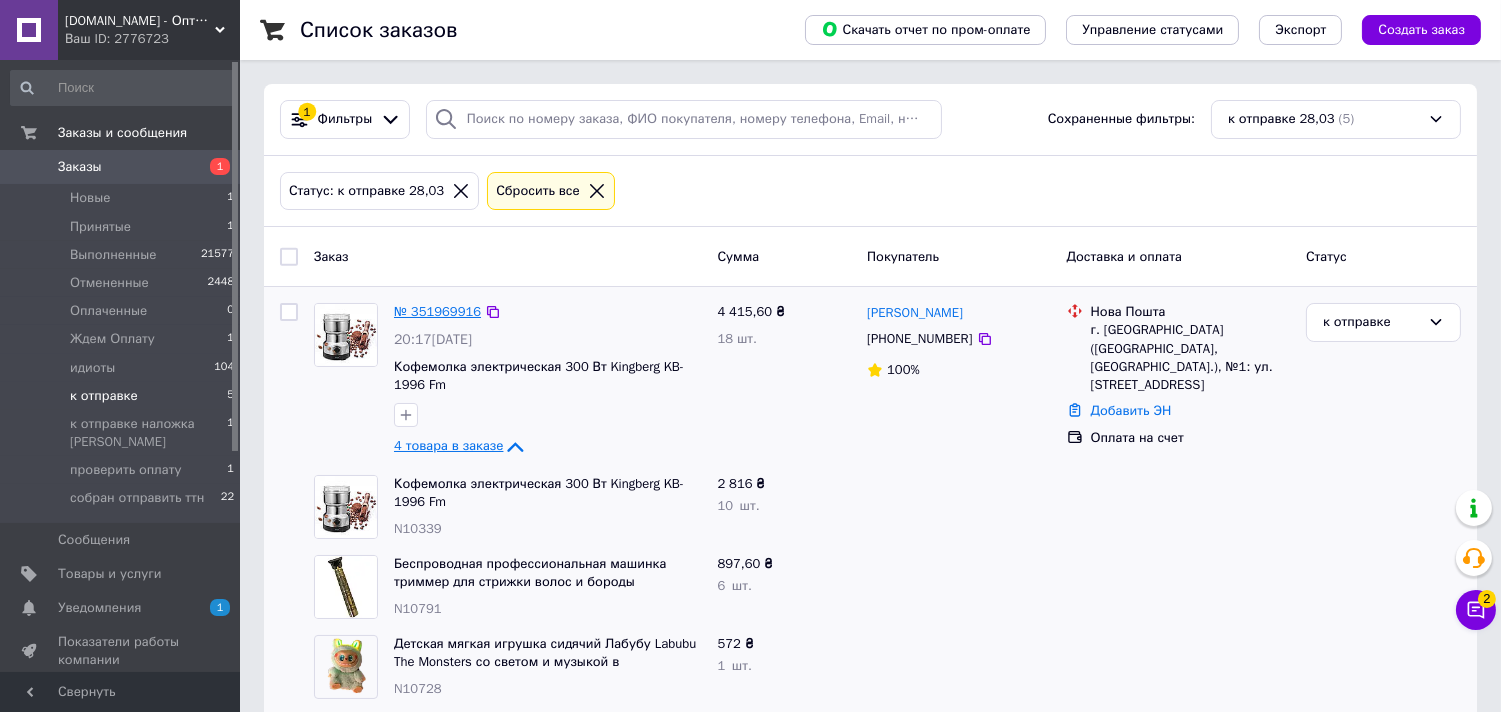 click on "№ 351969916" at bounding box center [437, 311] 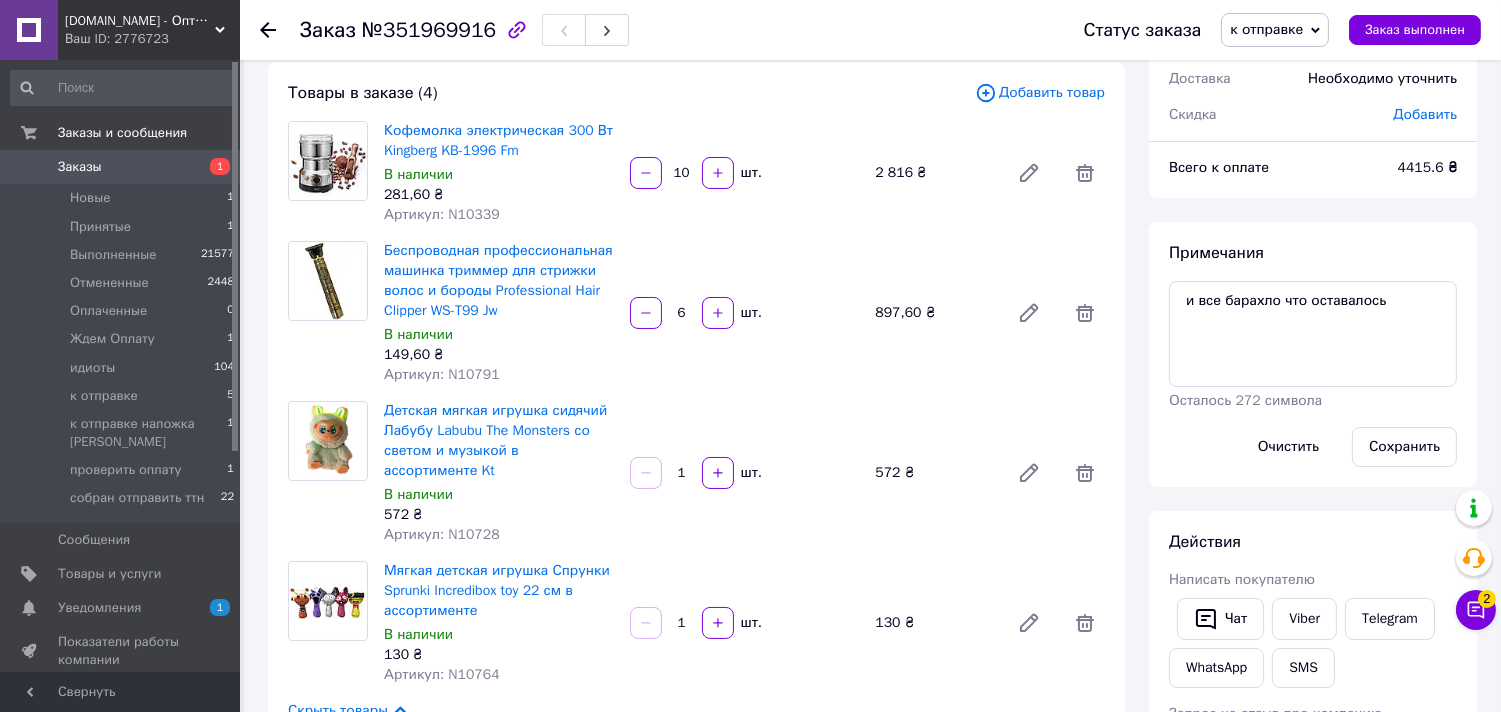 scroll, scrollTop: 0, scrollLeft: 0, axis: both 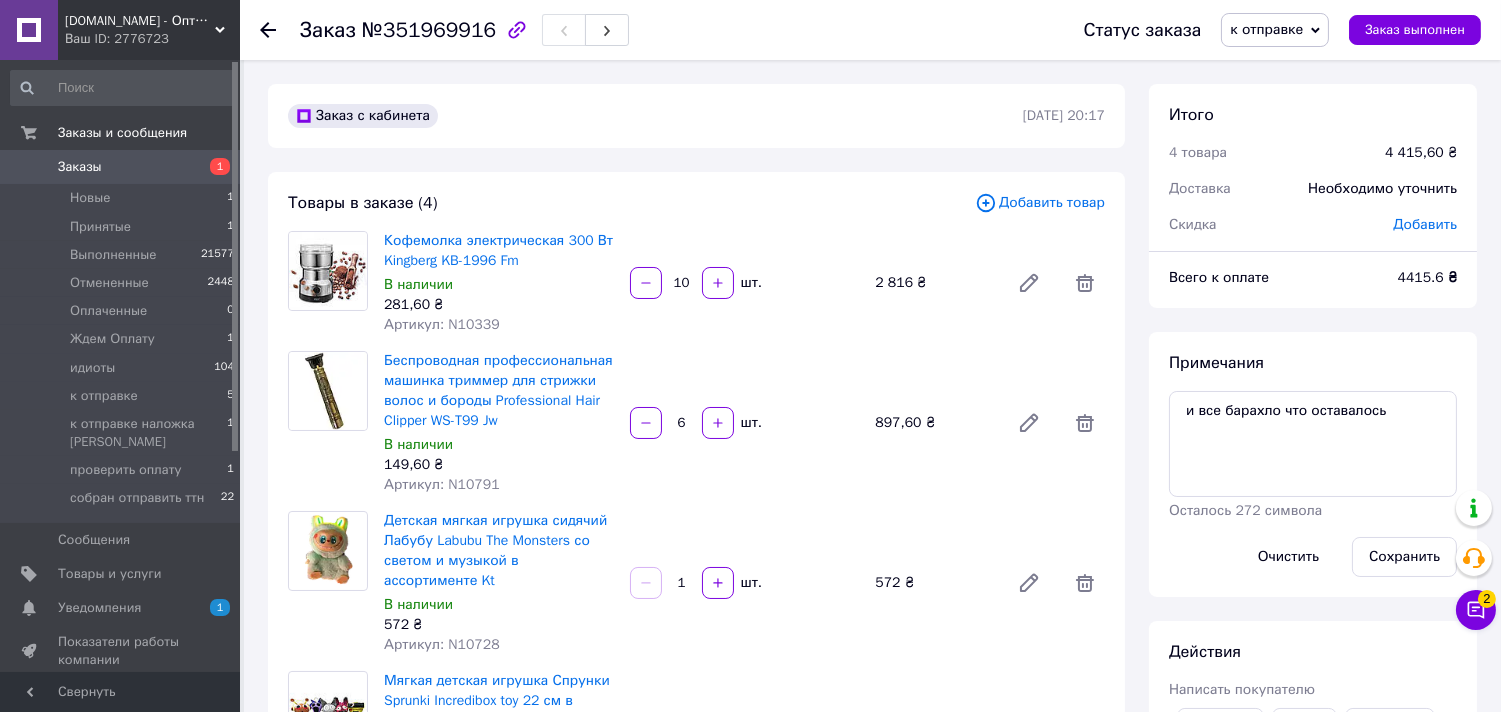 click 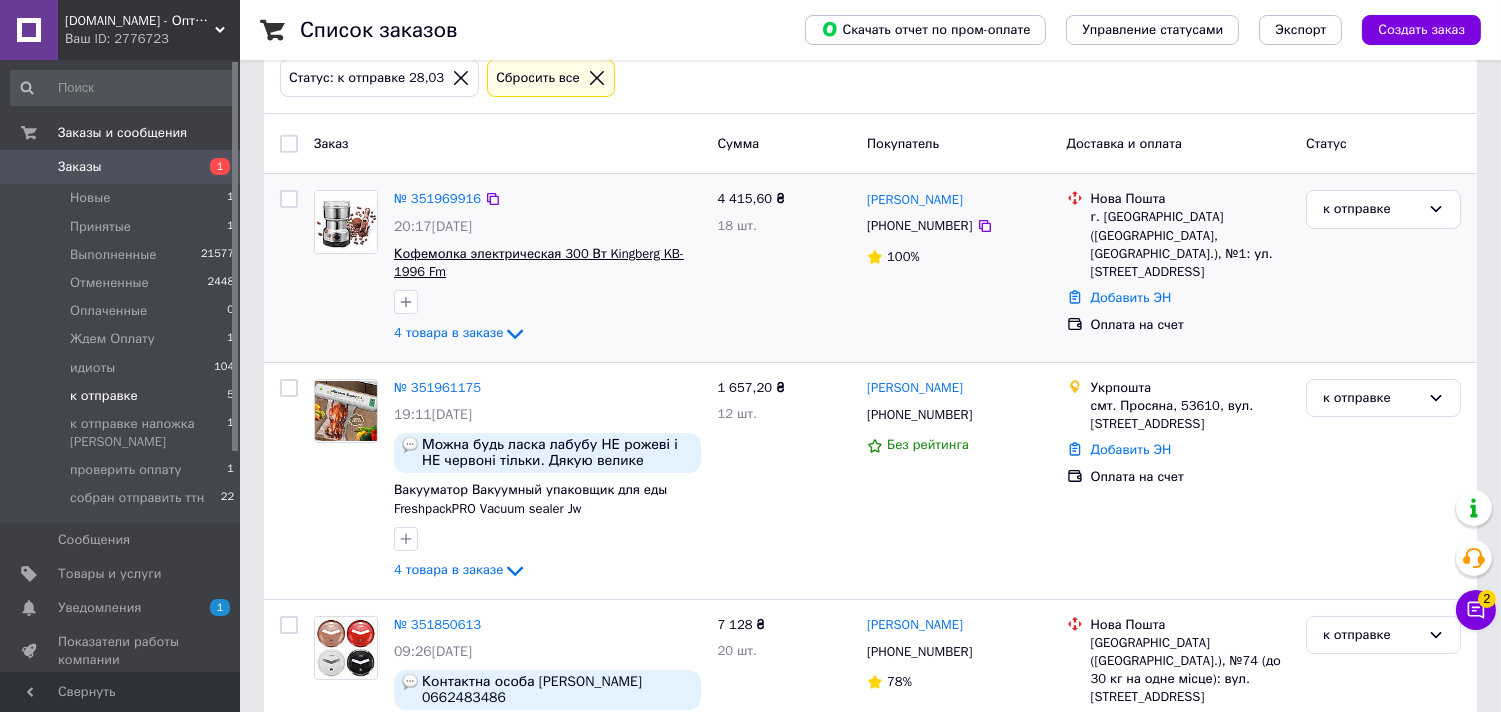 scroll, scrollTop: 222, scrollLeft: 0, axis: vertical 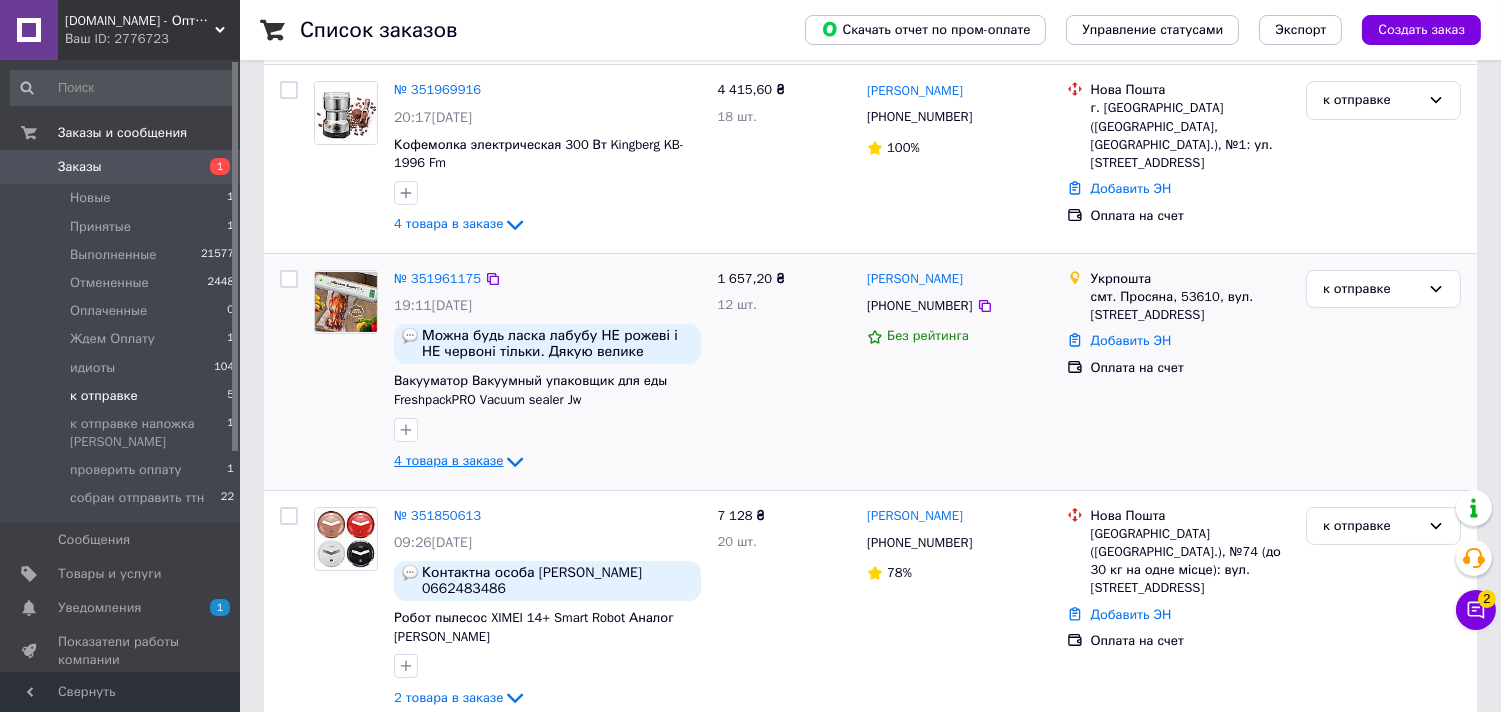 click on "4 товара в заказе" at bounding box center (448, 460) 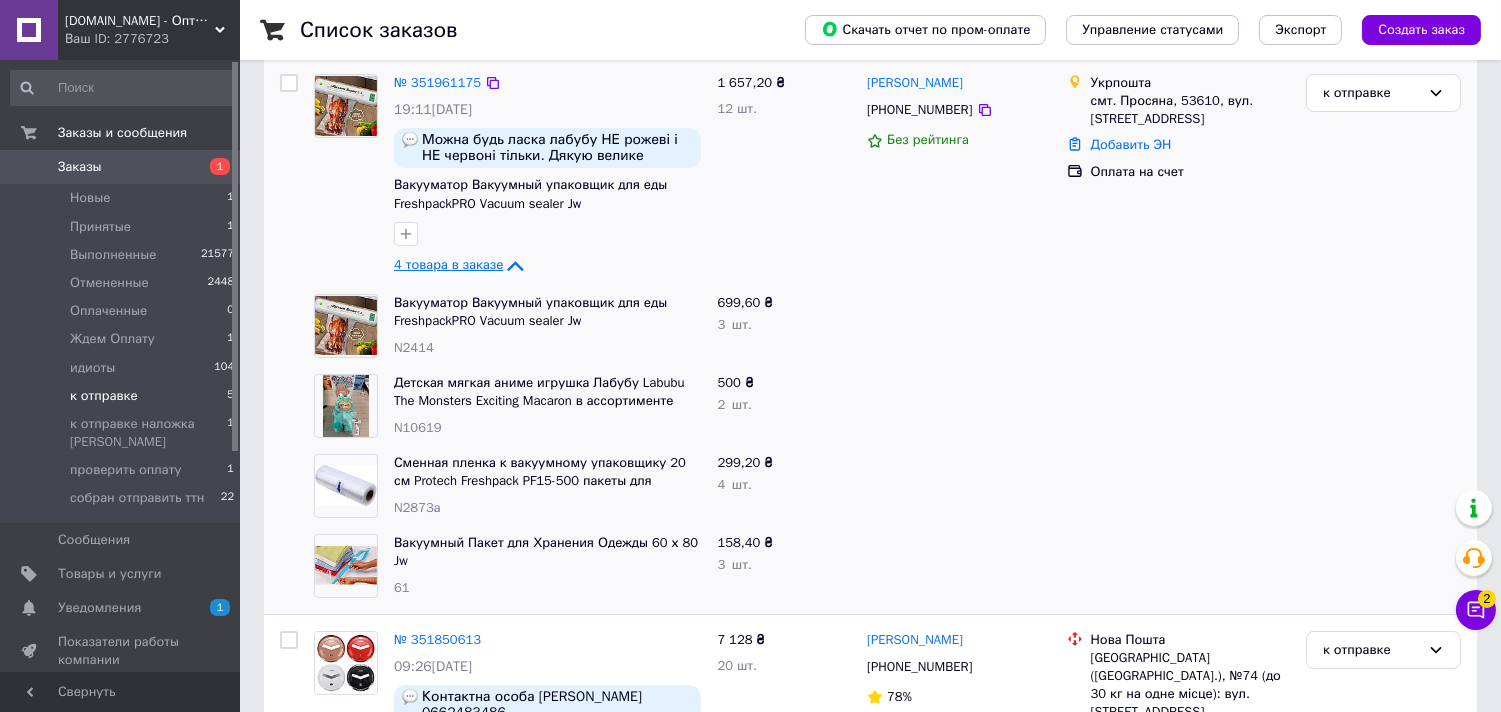 scroll, scrollTop: 666, scrollLeft: 0, axis: vertical 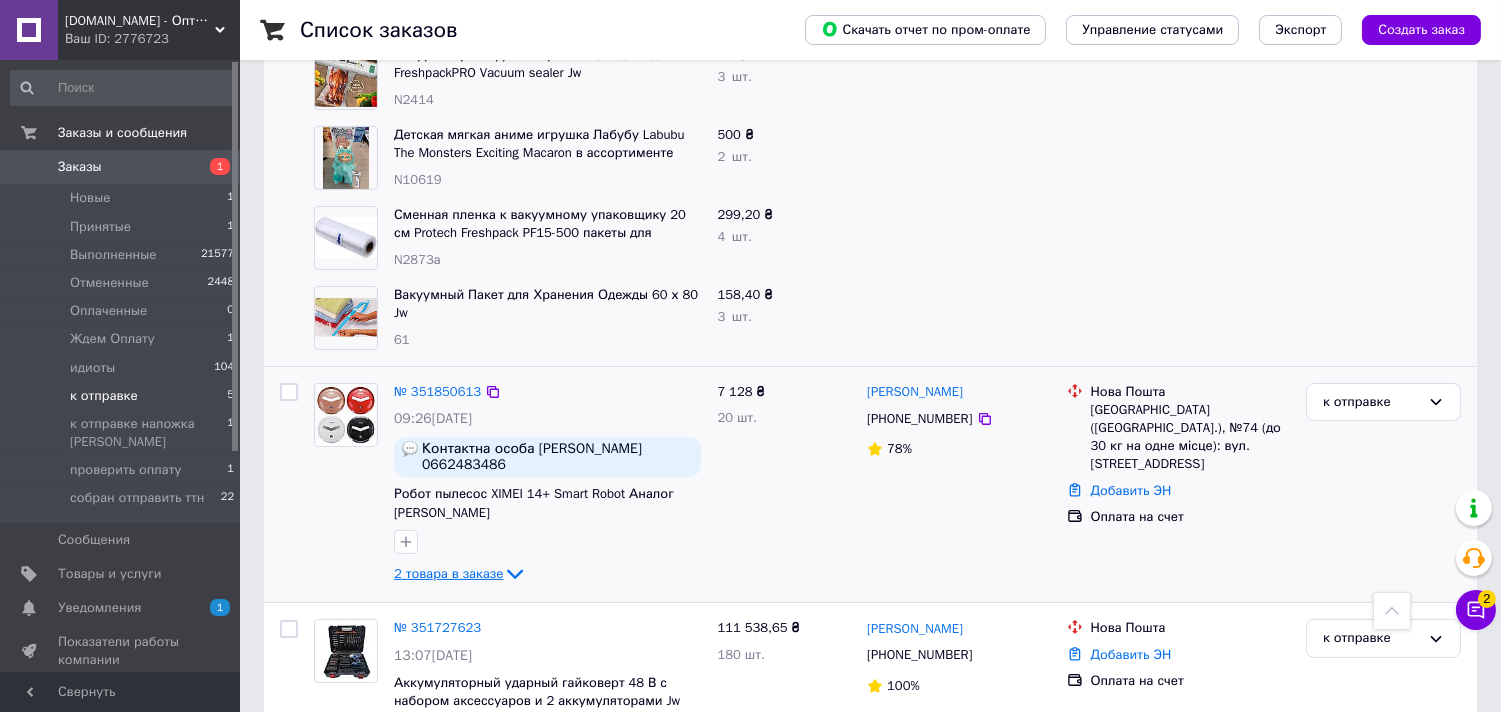 click on "2 товара в заказе" at bounding box center [448, 573] 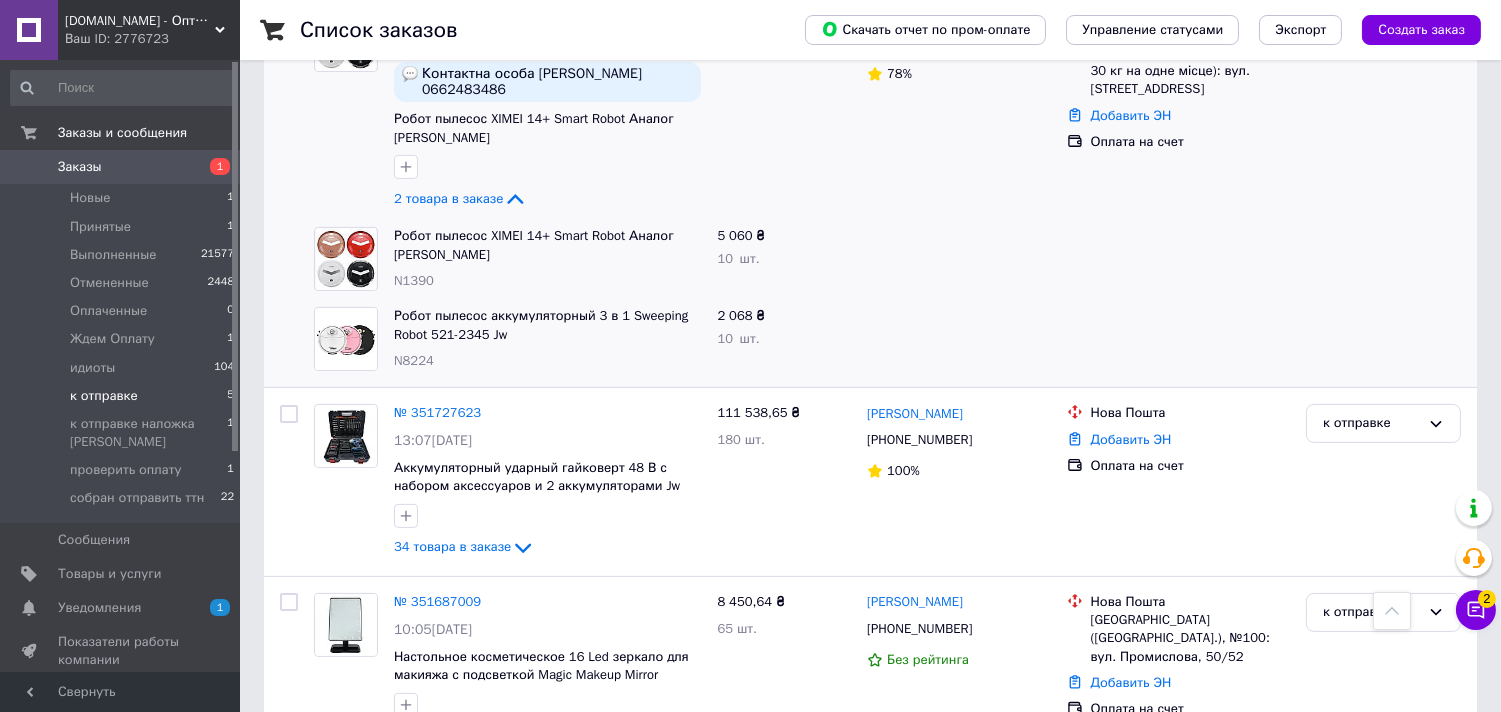 scroll, scrollTop: 1083, scrollLeft: 0, axis: vertical 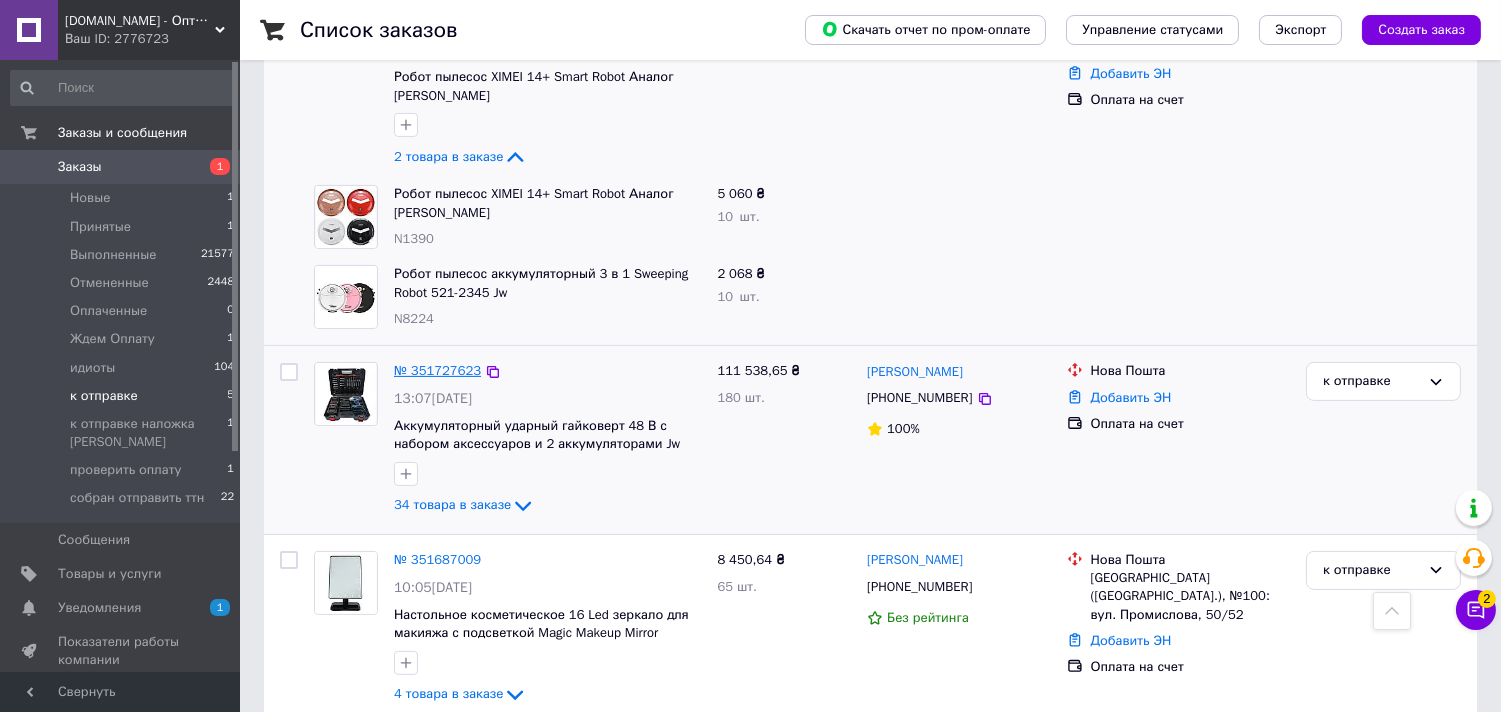 click on "№ 351727623" at bounding box center (437, 370) 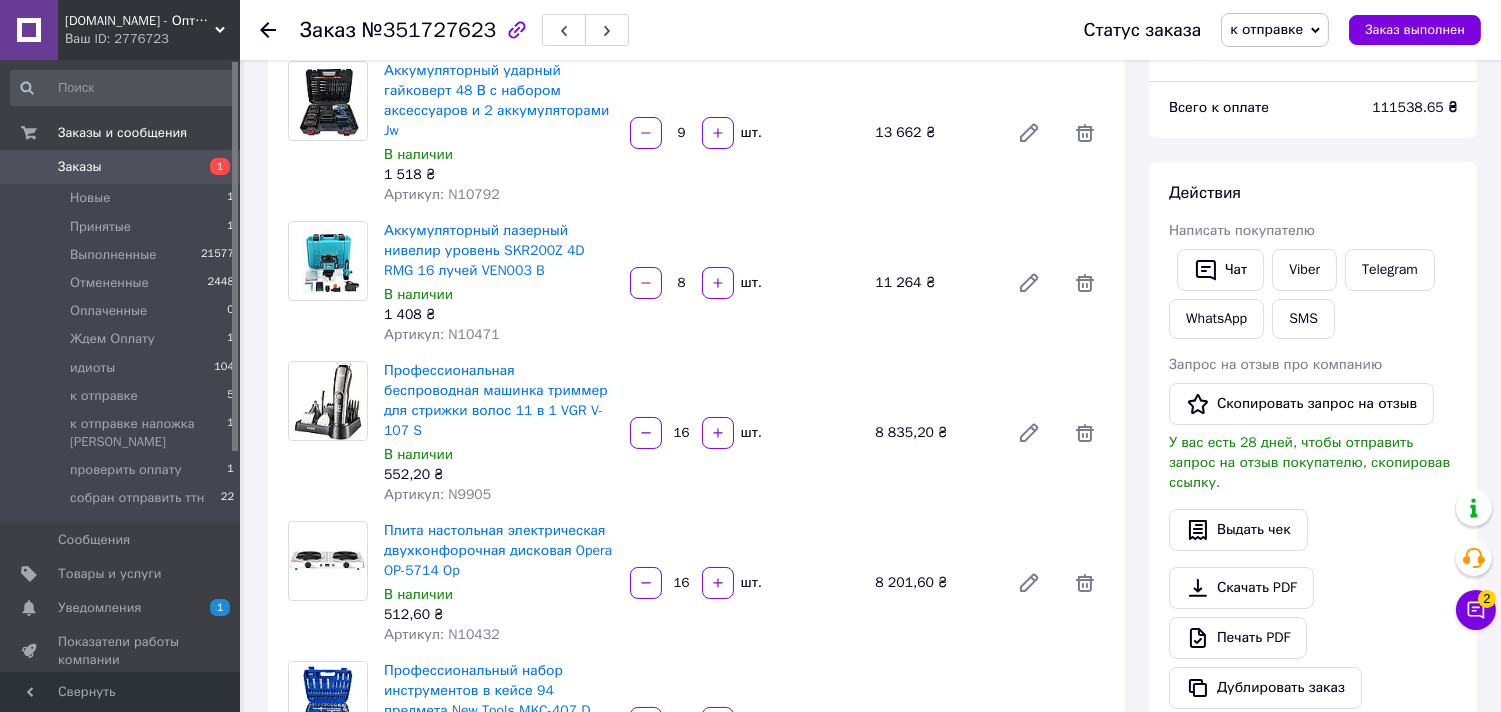 scroll, scrollTop: 0, scrollLeft: 0, axis: both 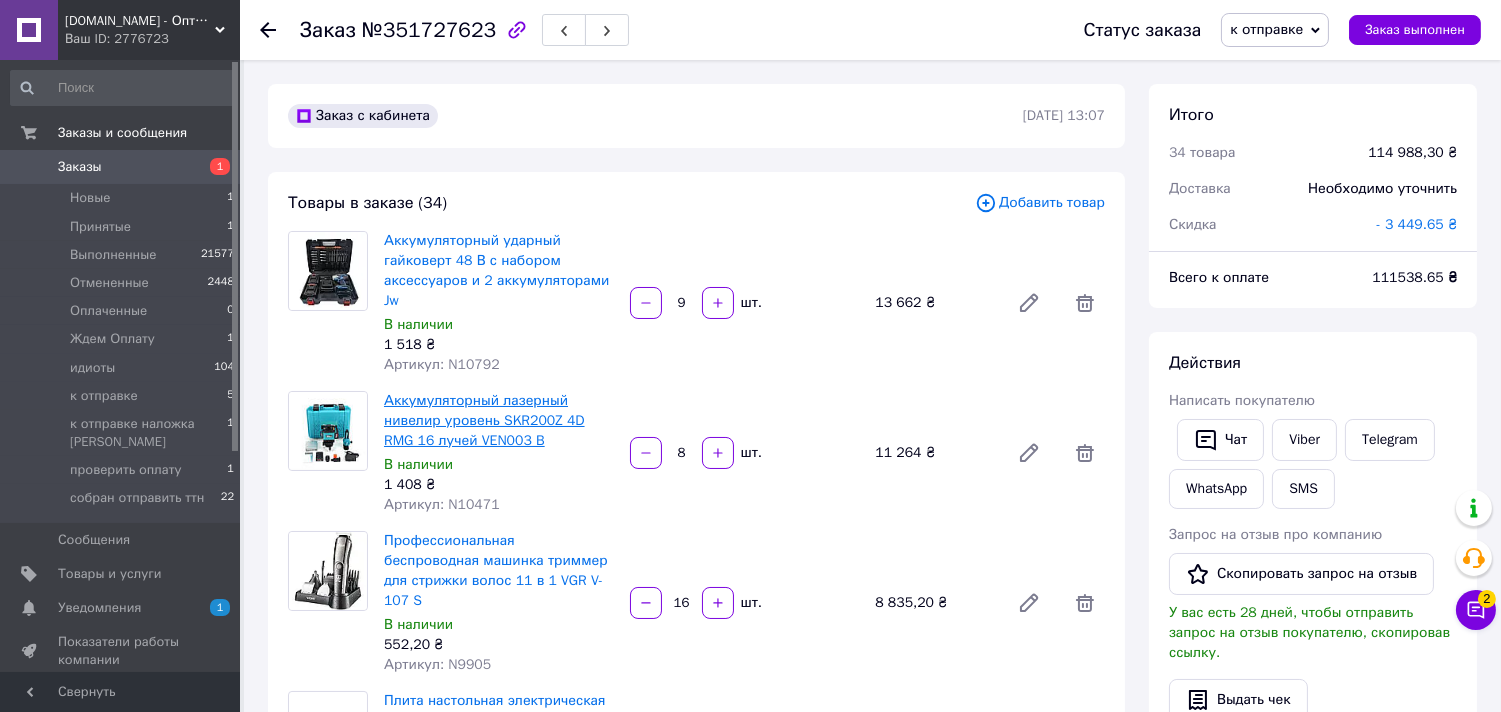 click on "Аккумуляторный лазерный нивелир уровень SKR200Z 4D RMG 16 лучей VEN003 B" at bounding box center [484, 420] 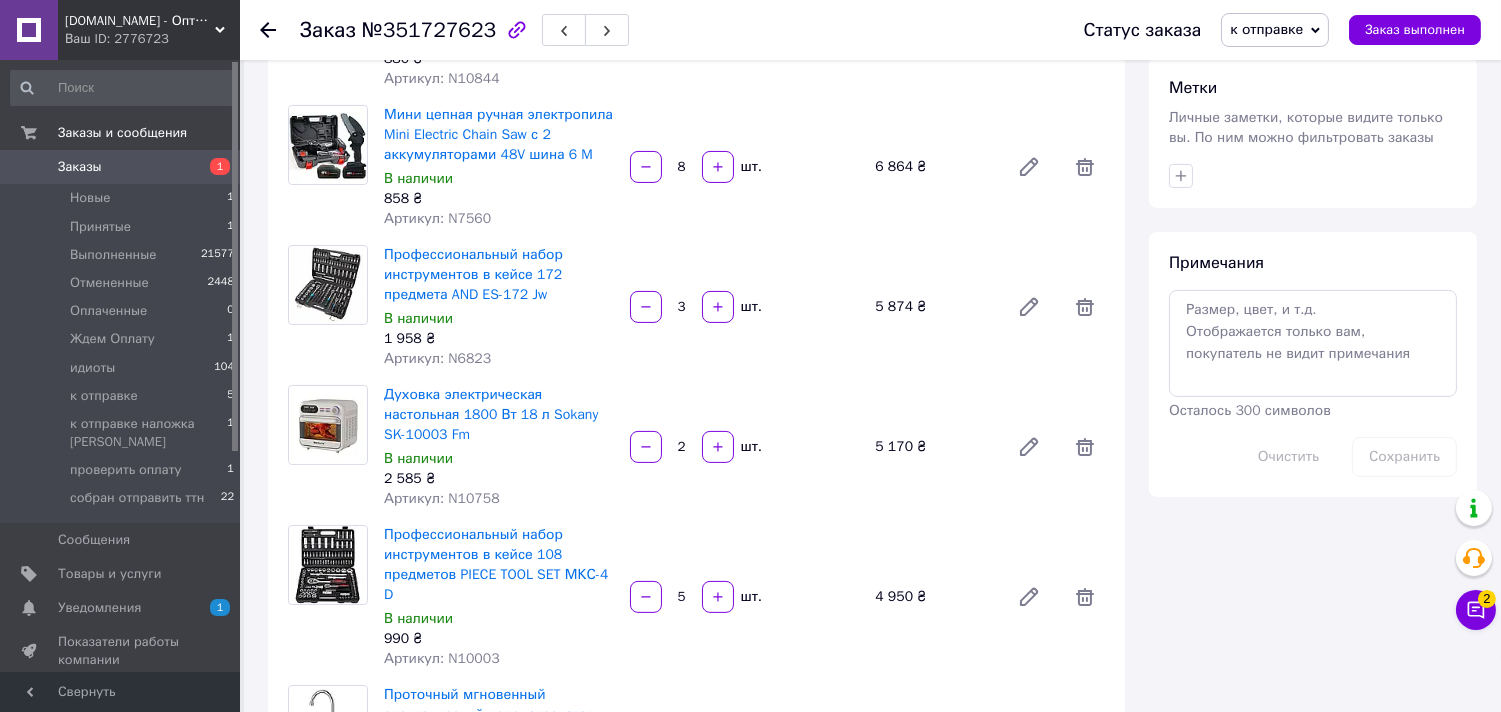 scroll, scrollTop: 1000, scrollLeft: 0, axis: vertical 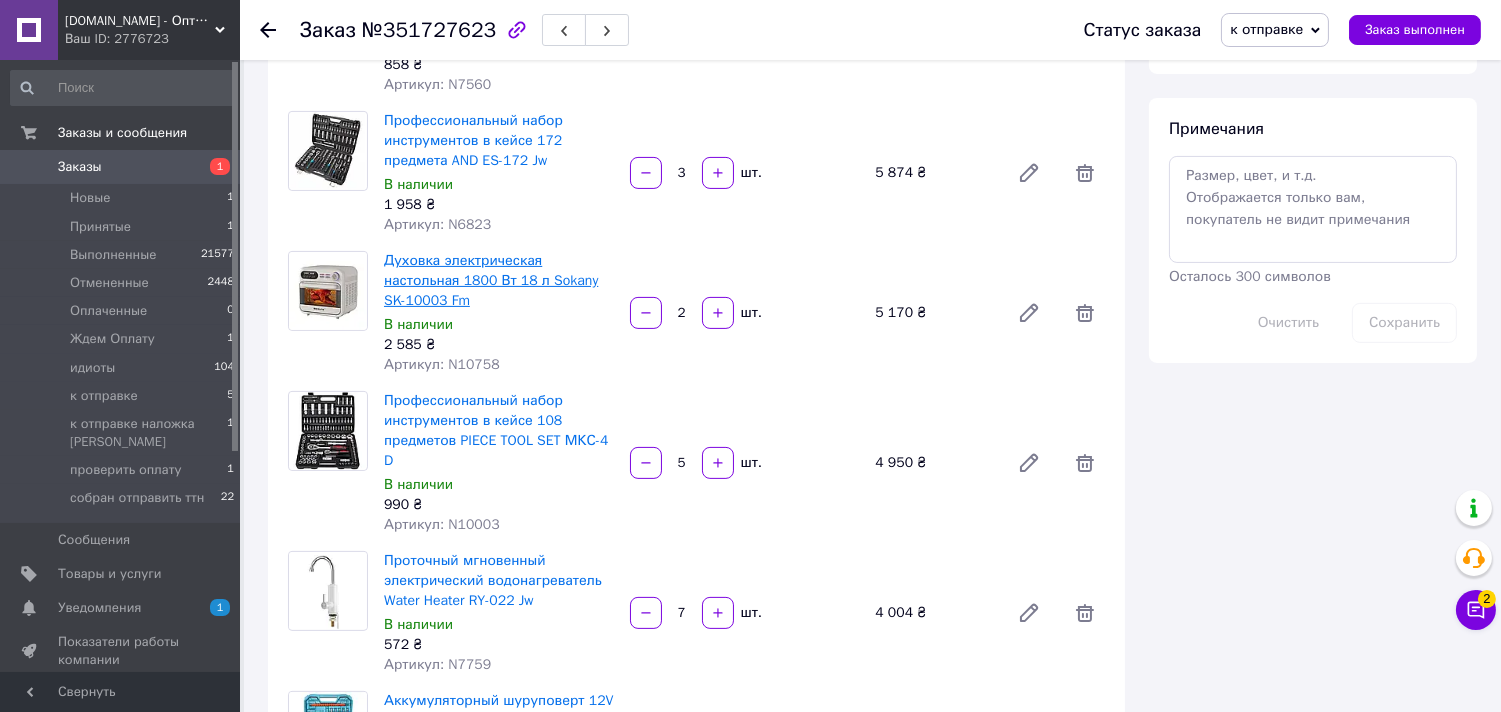 click on "Духовка электрическая настольная 1800 Вт 18 л Sokany SK-10003 Fm" at bounding box center (491, 280) 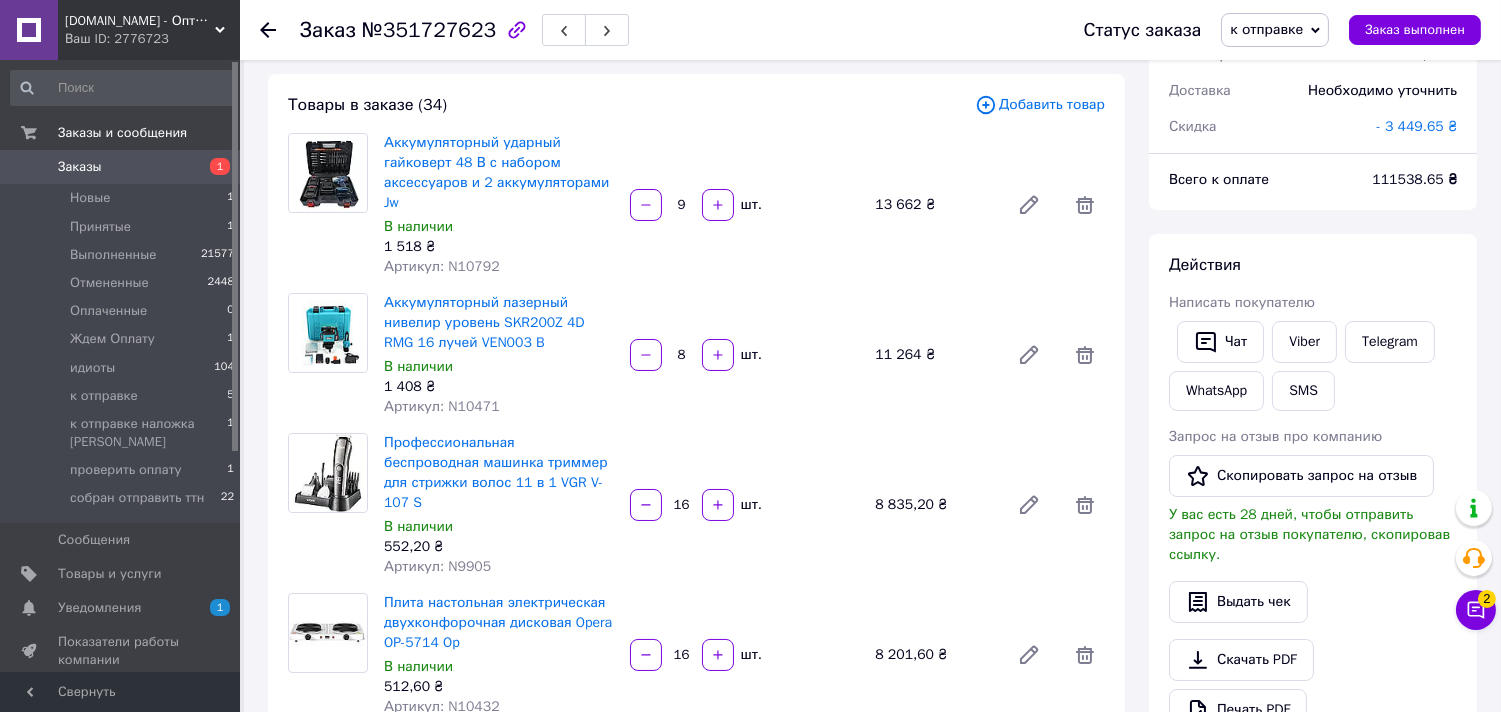 scroll, scrollTop: 0, scrollLeft: 0, axis: both 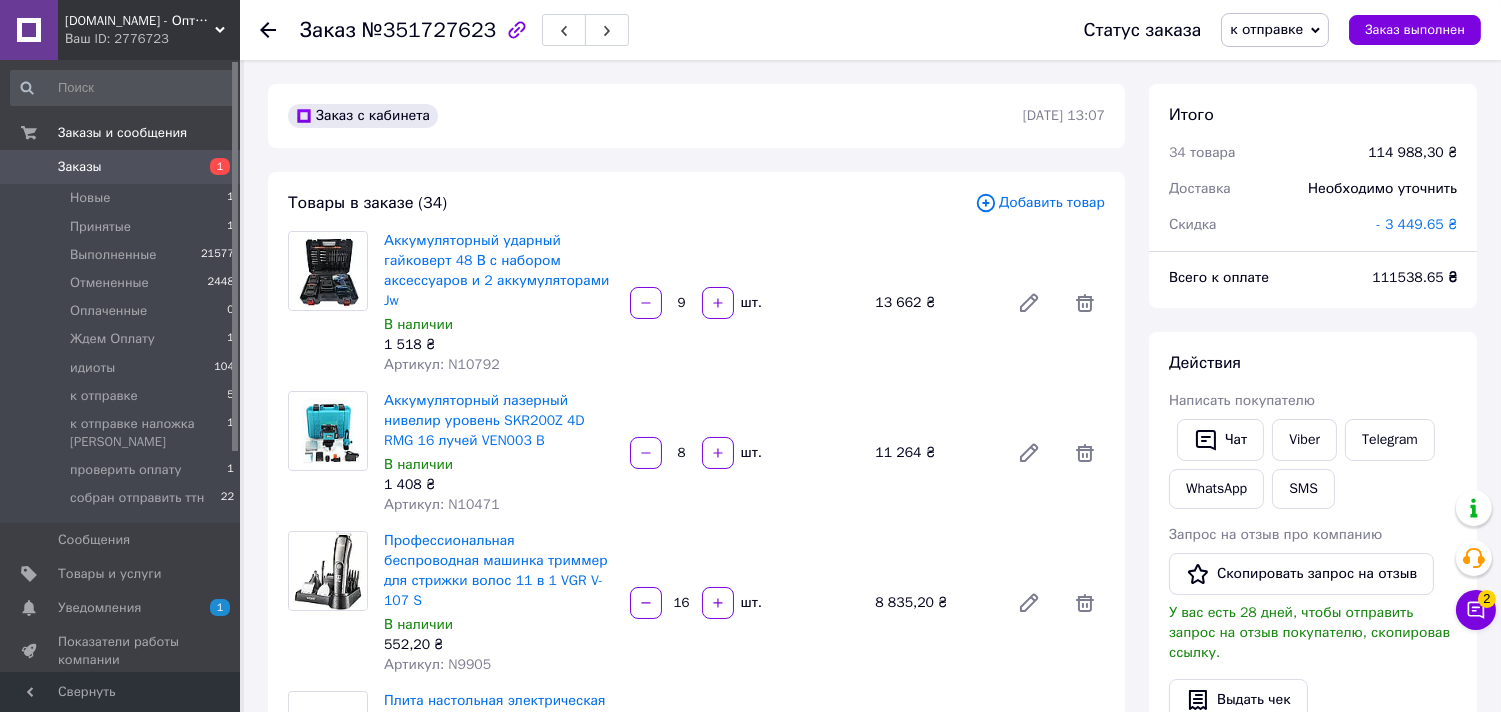 click 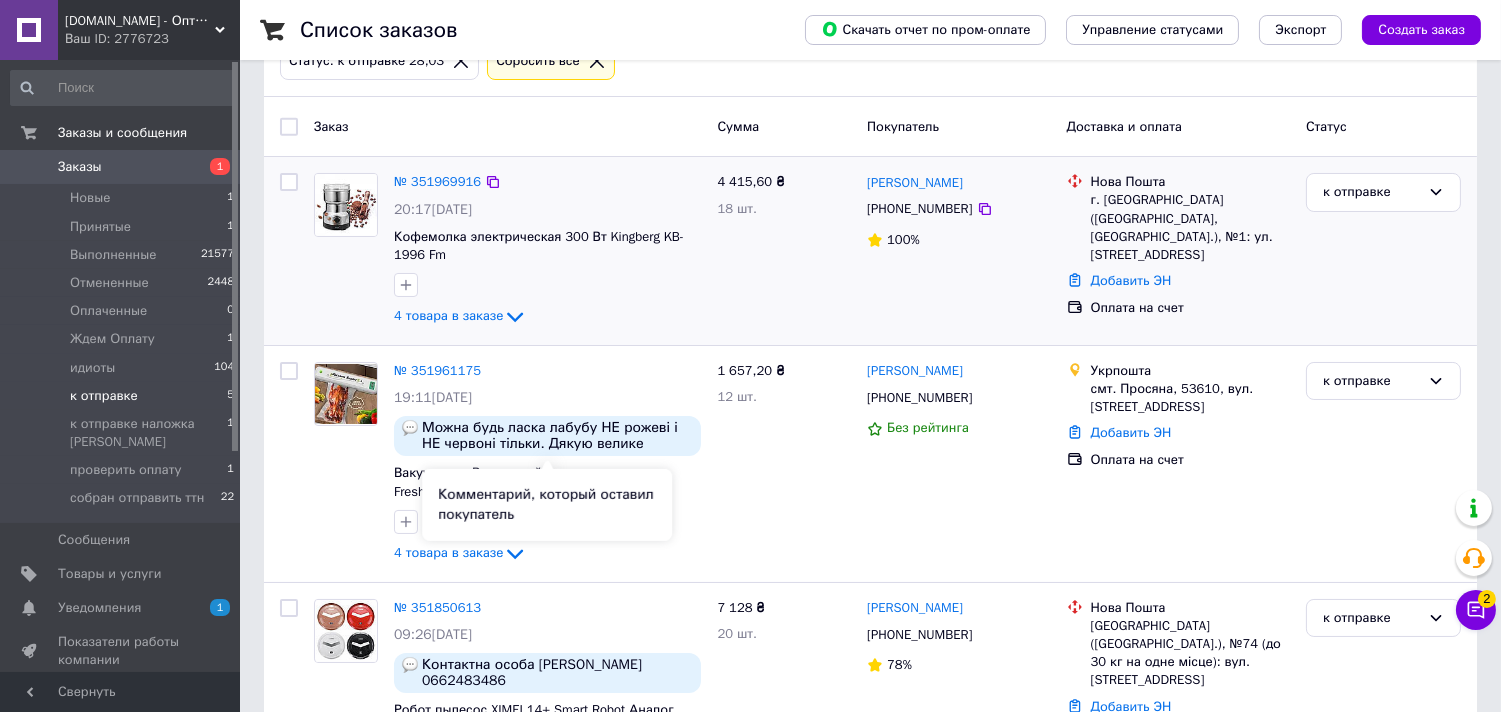 scroll, scrollTop: 47, scrollLeft: 0, axis: vertical 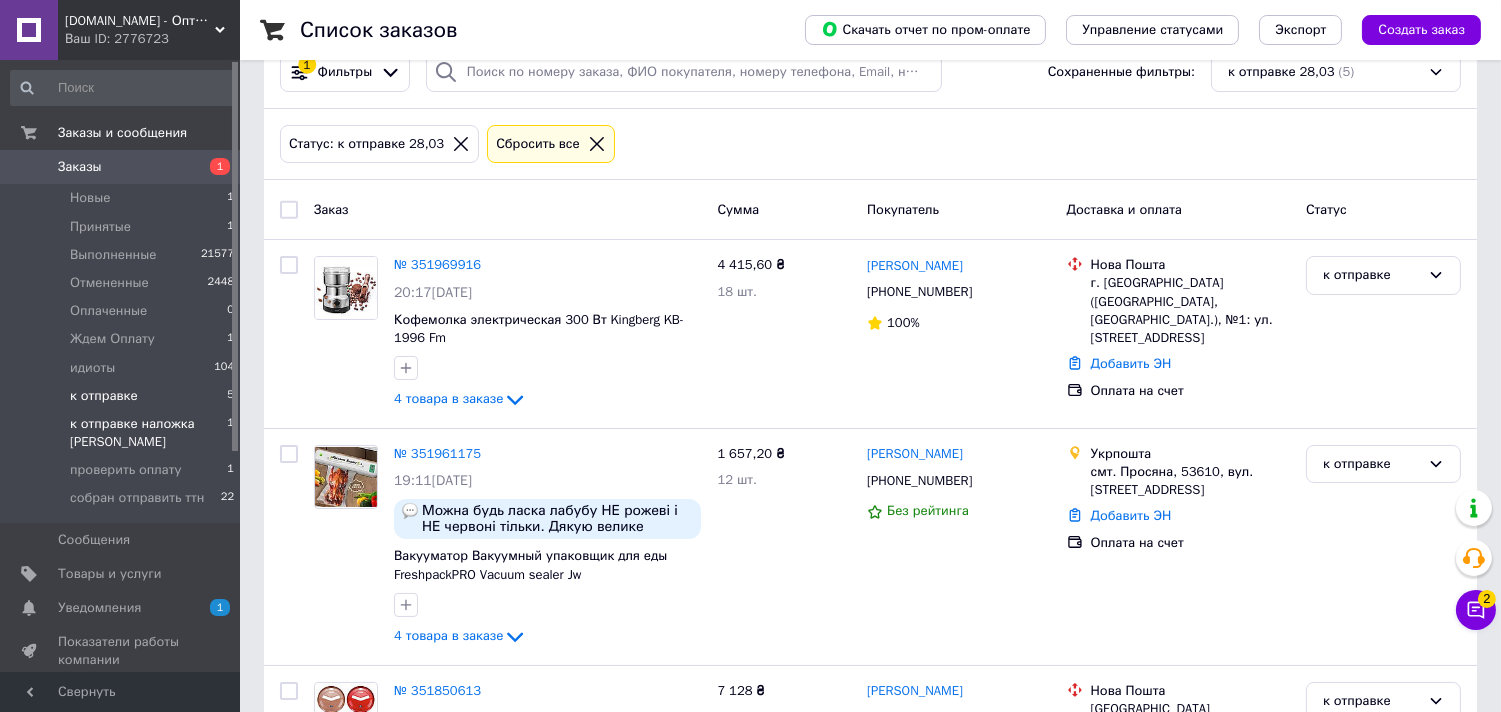 click on "к отправке наложка [PERSON_NAME]" at bounding box center [148, 433] 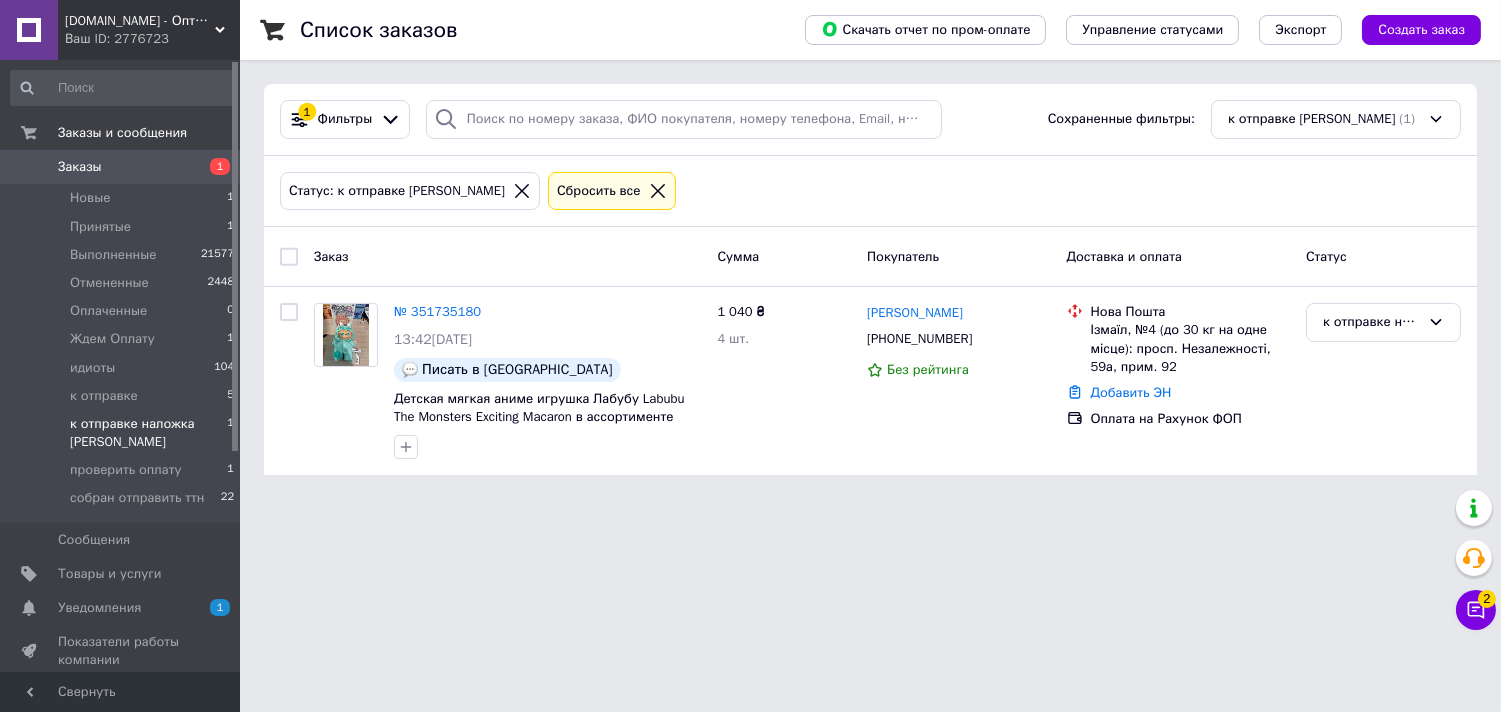 scroll, scrollTop: 0, scrollLeft: 0, axis: both 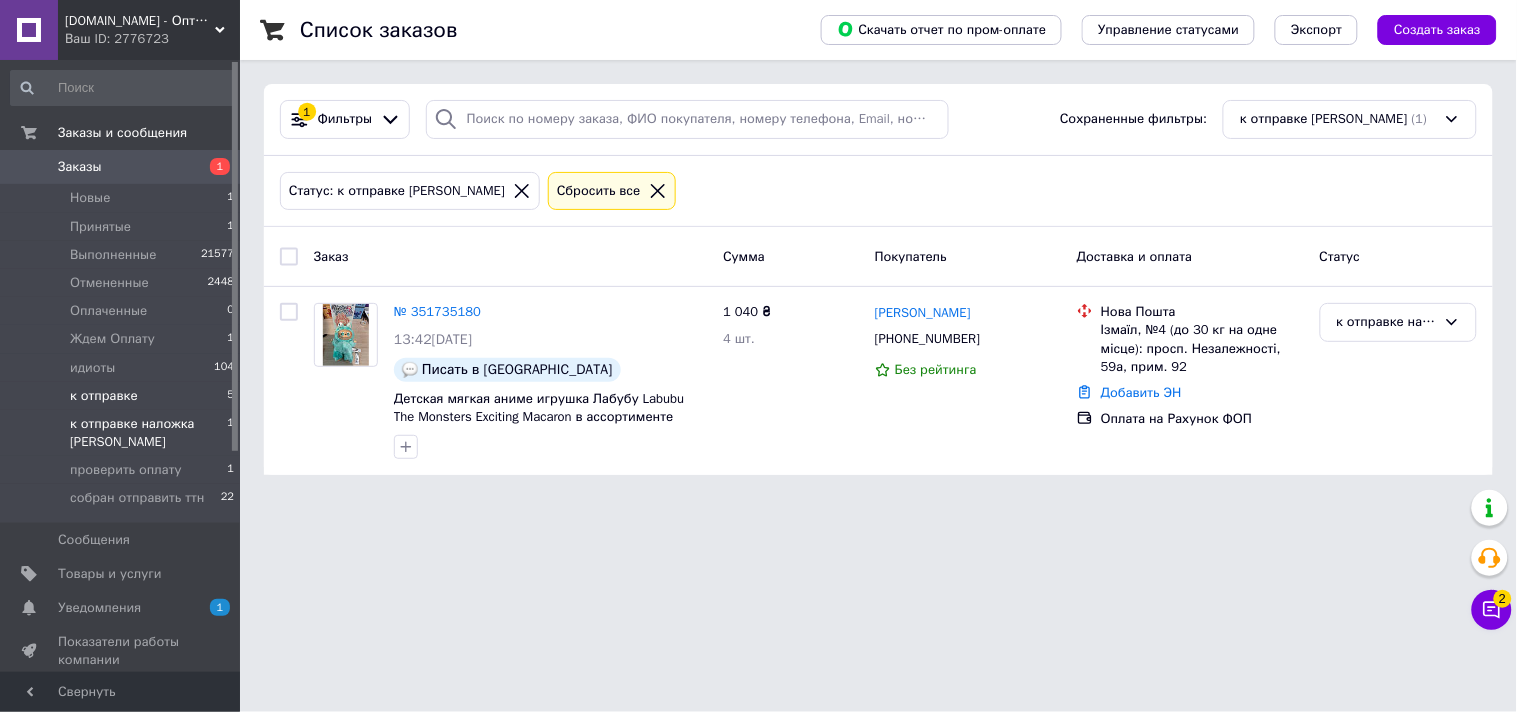 click on "к отправке 5" at bounding box center (123, 396) 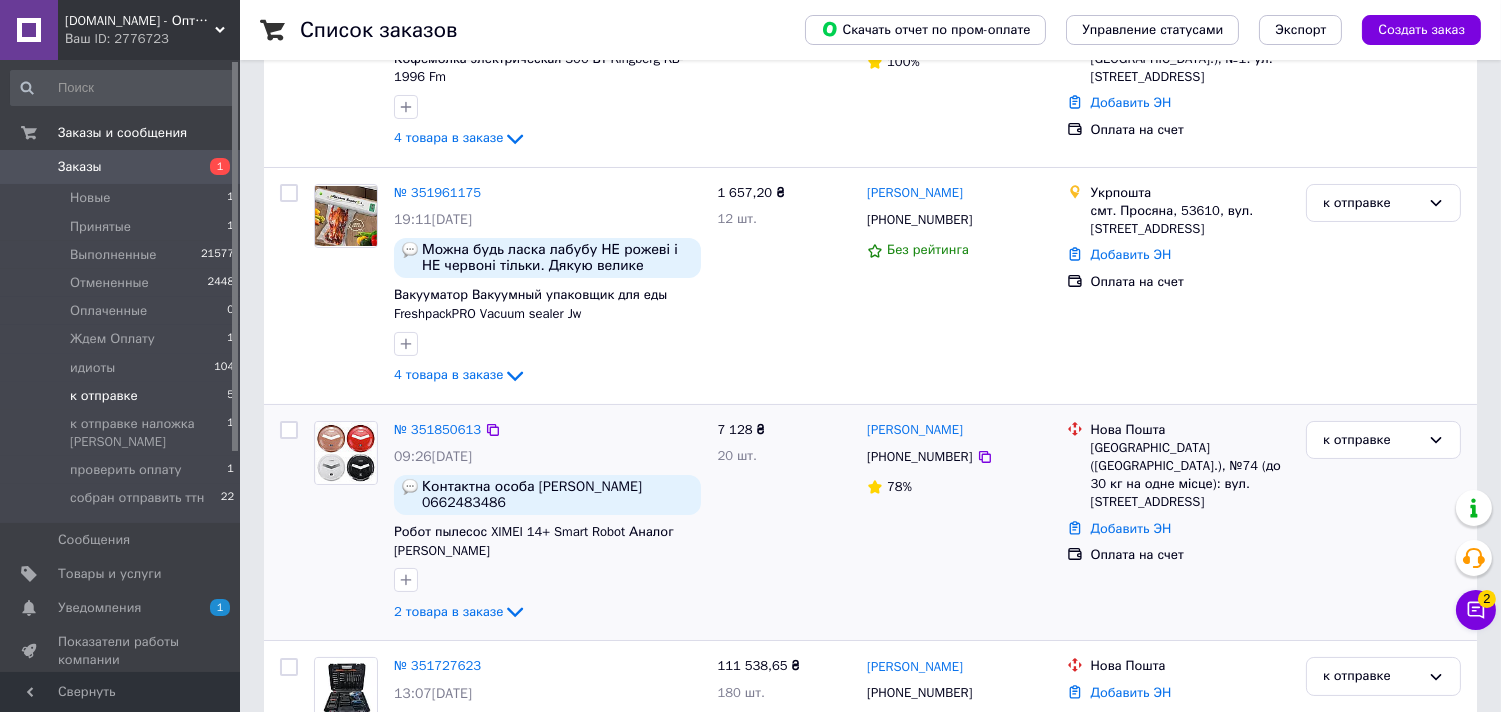 scroll, scrollTop: 603, scrollLeft: 0, axis: vertical 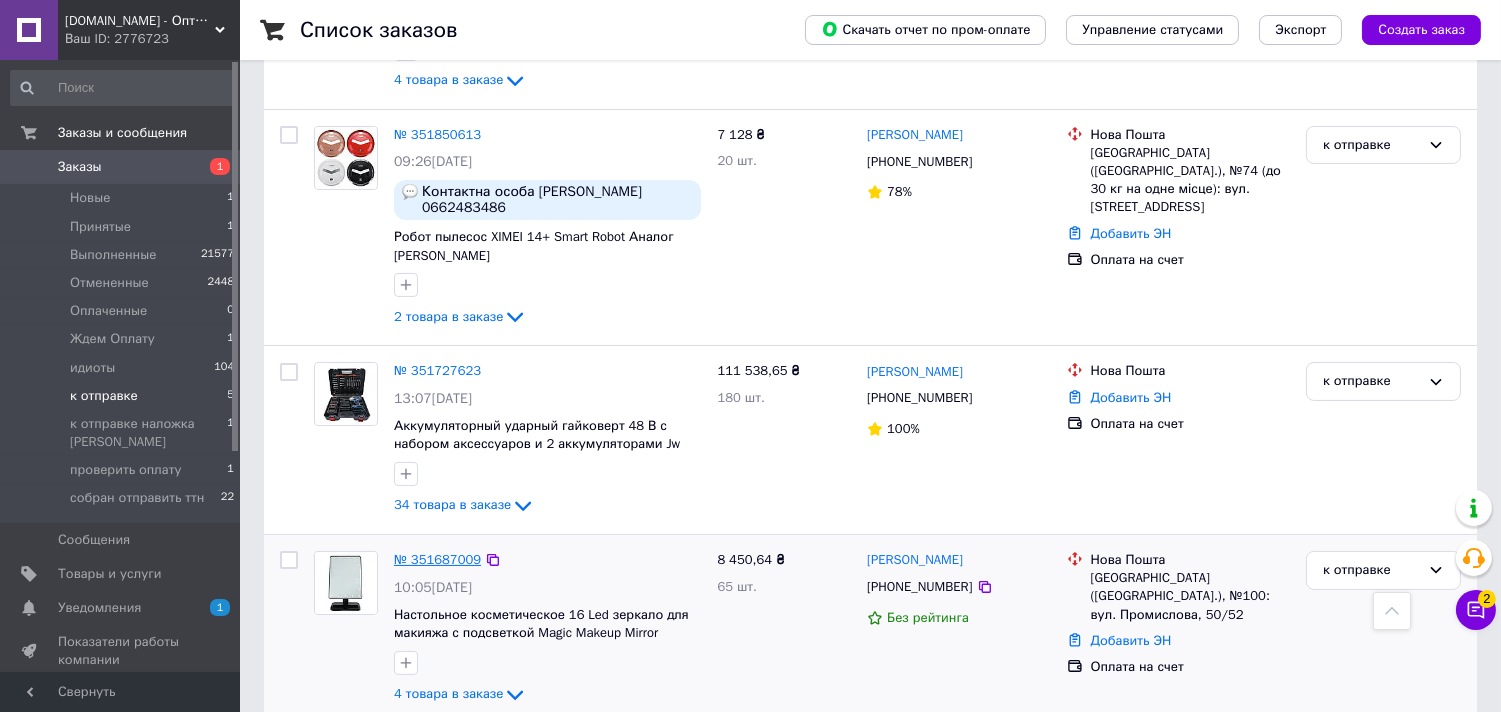 click on "№ 351687009" at bounding box center (437, 559) 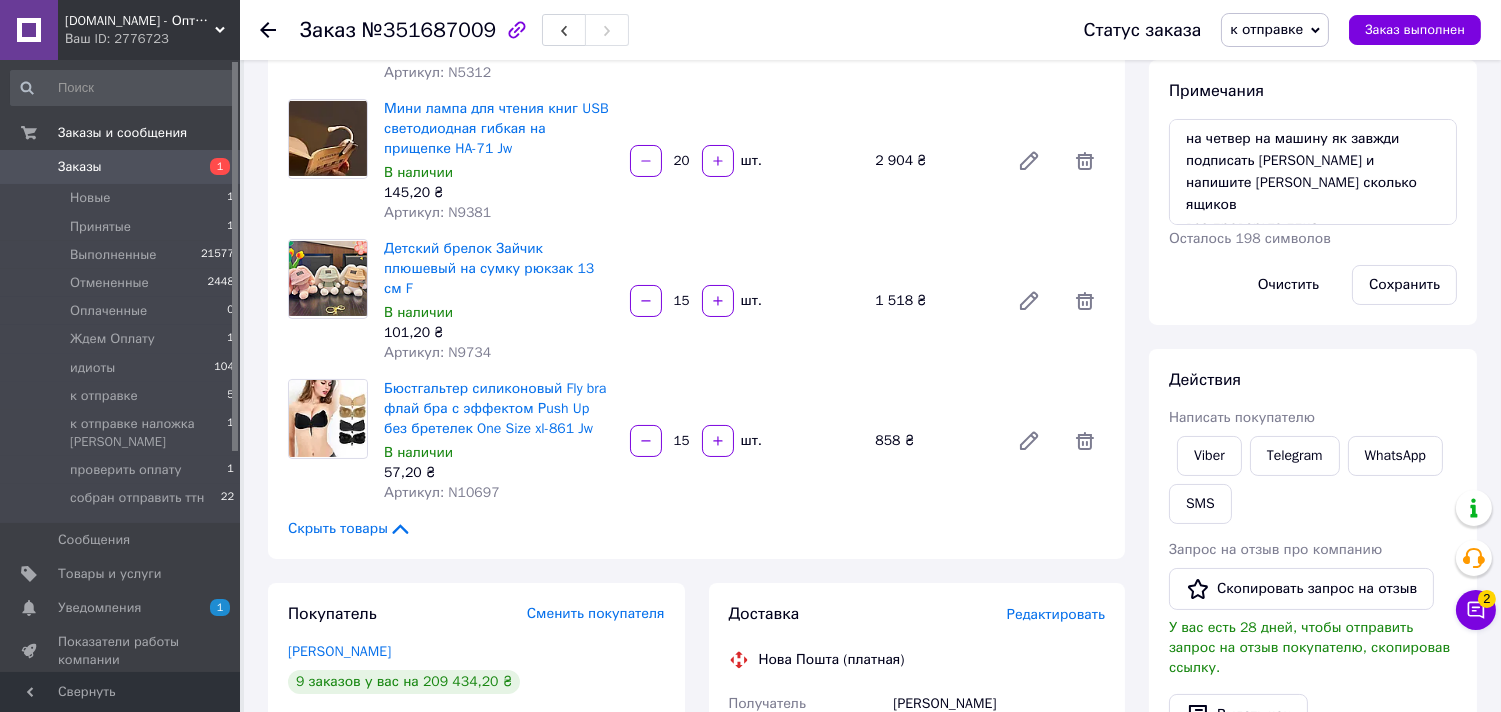 scroll, scrollTop: 47, scrollLeft: 0, axis: vertical 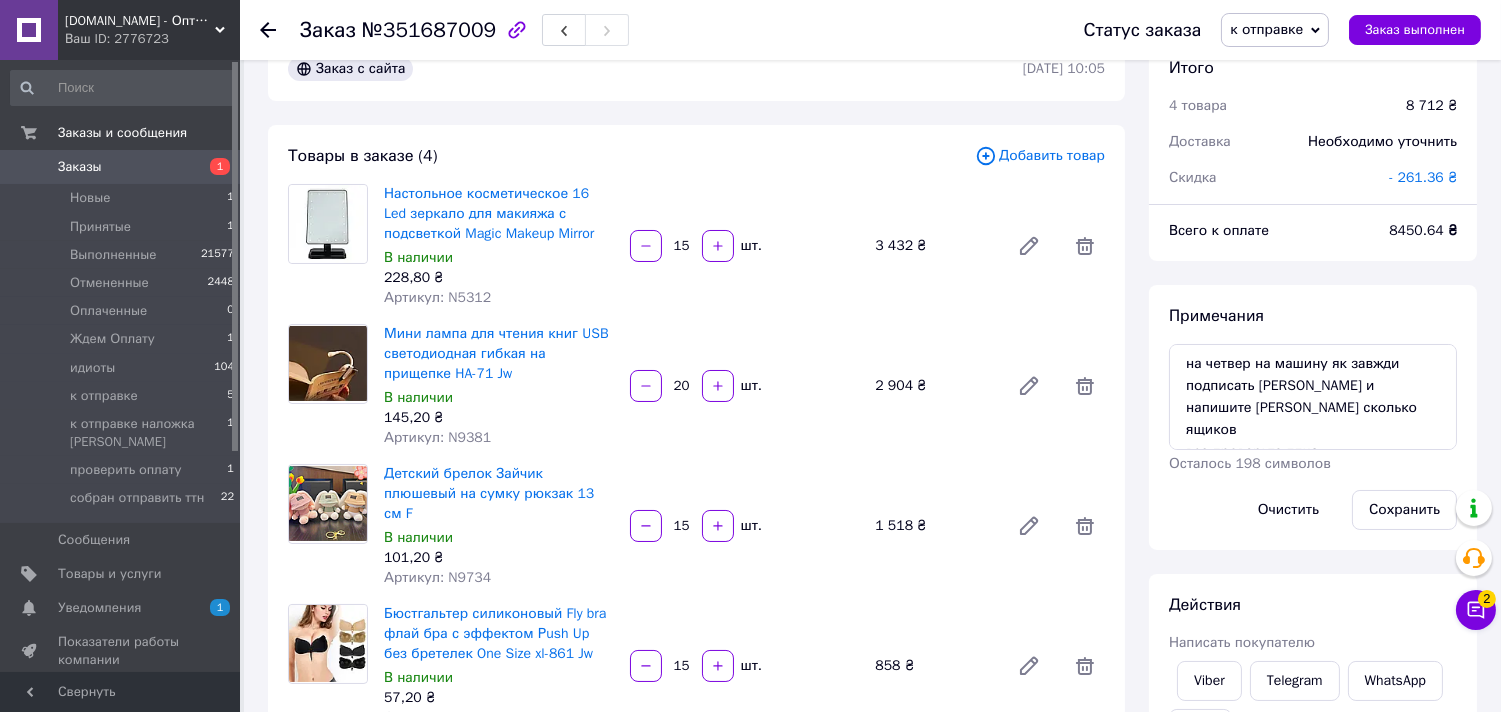 click on "к отправке" at bounding box center [1275, 30] 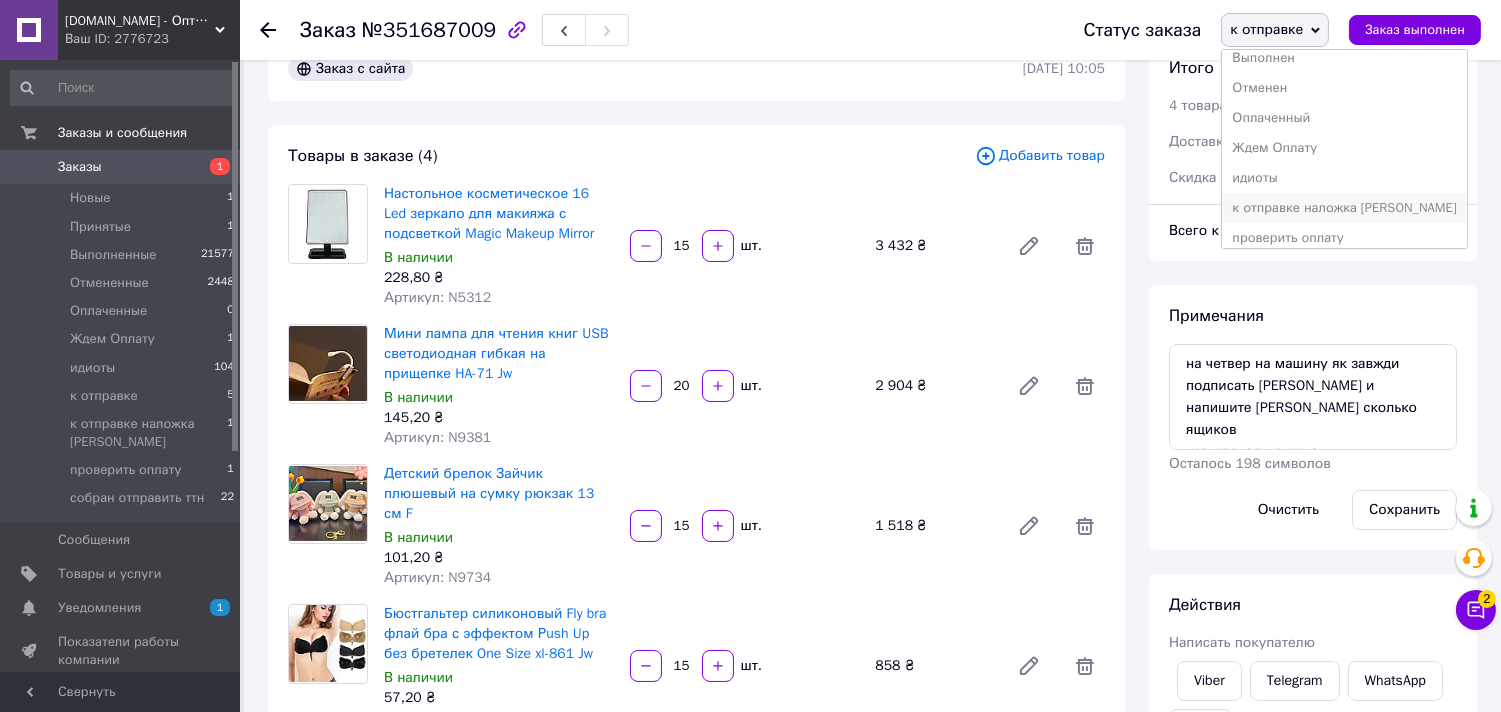 scroll, scrollTop: 82, scrollLeft: 0, axis: vertical 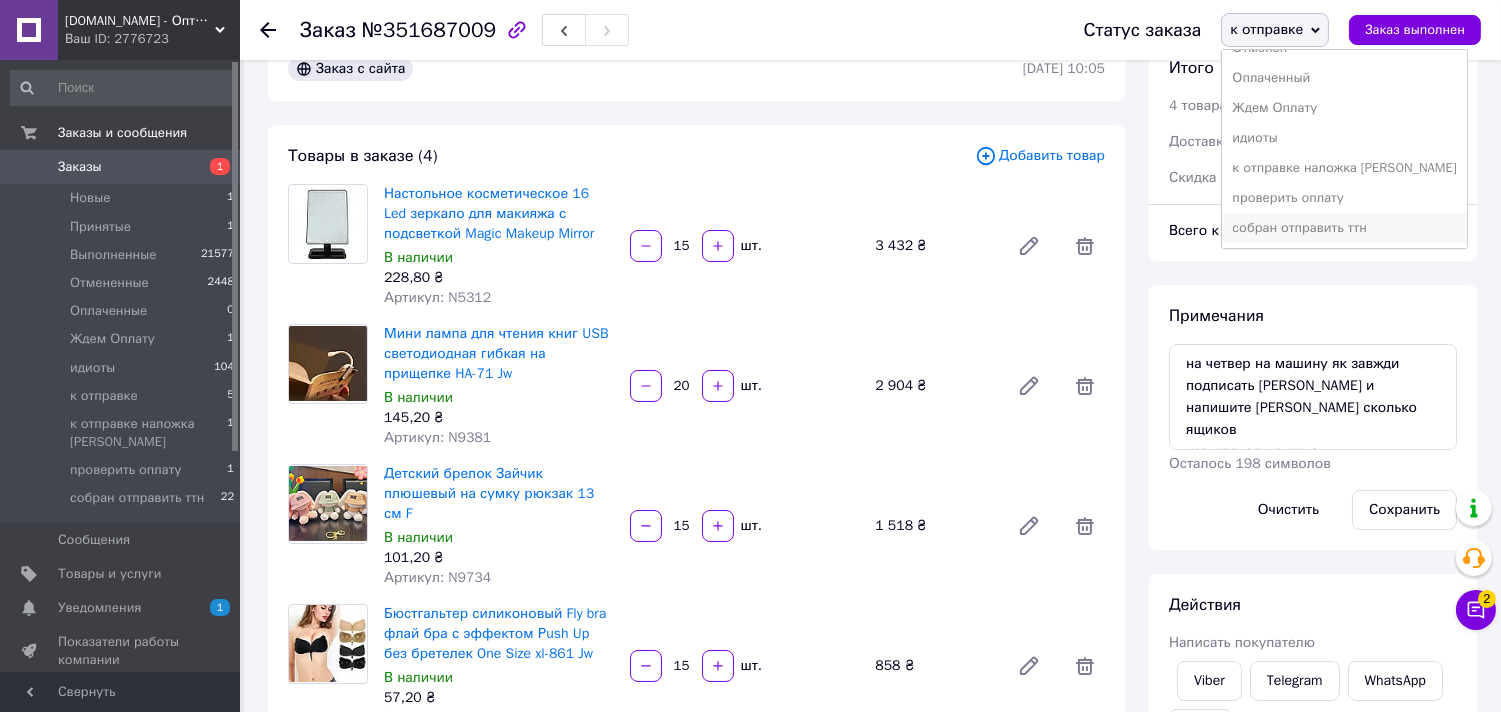 click on "собран отправить ттн" at bounding box center (1344, 228) 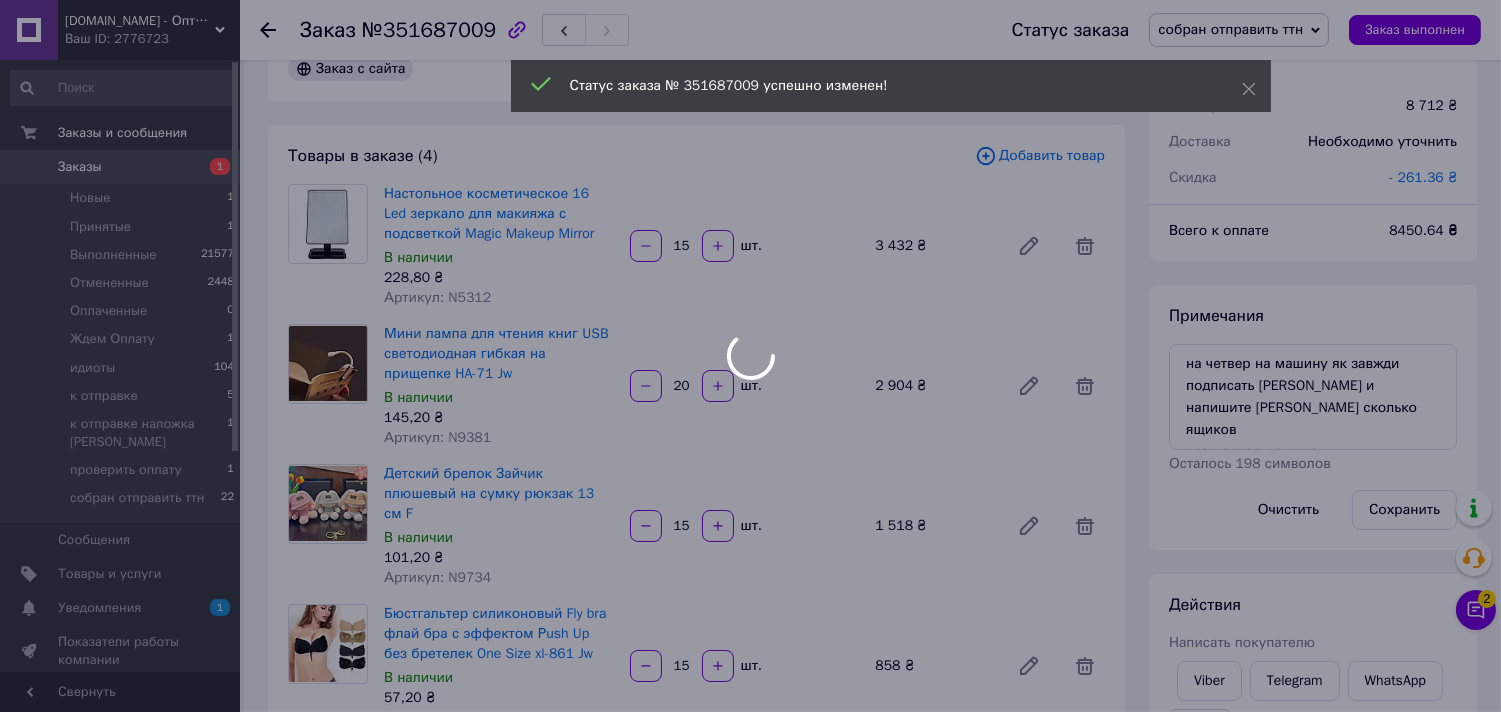 click at bounding box center [750, 356] 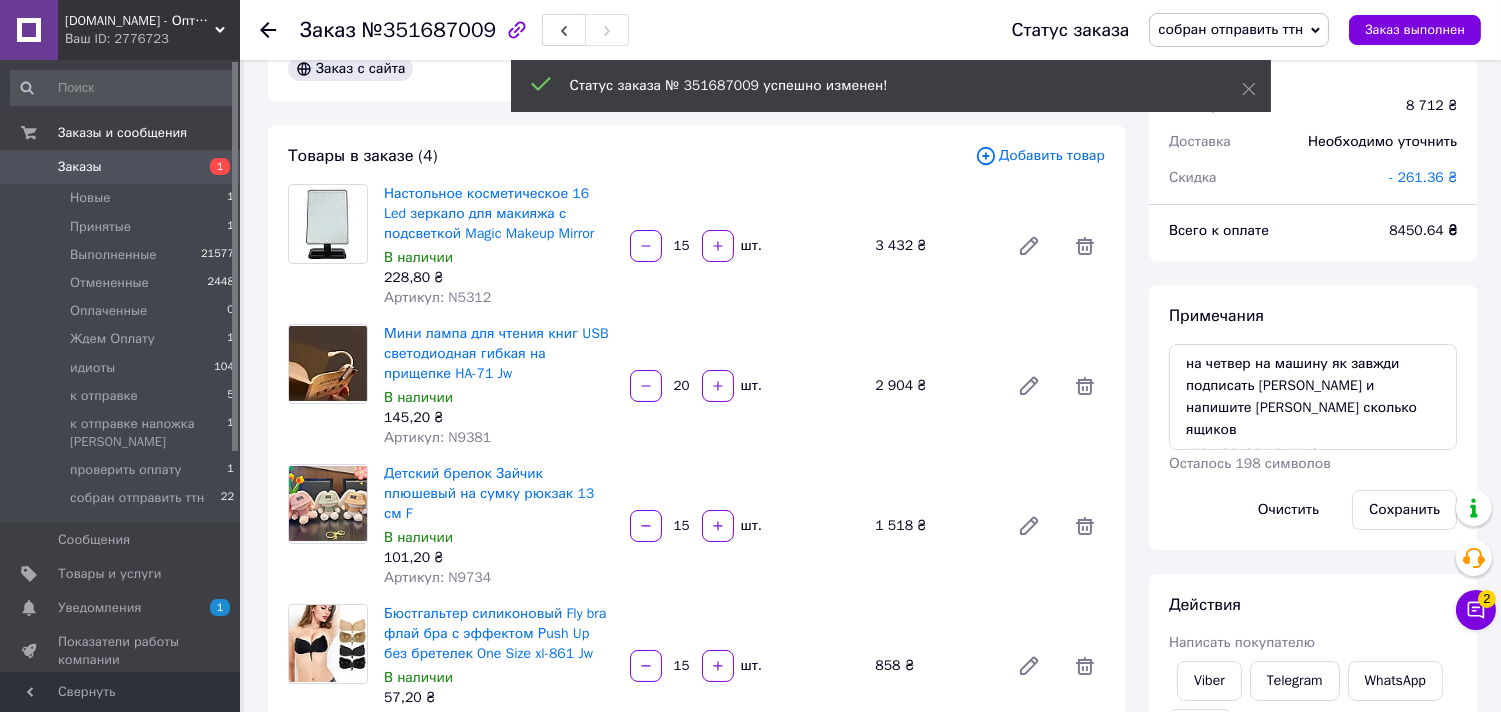 click 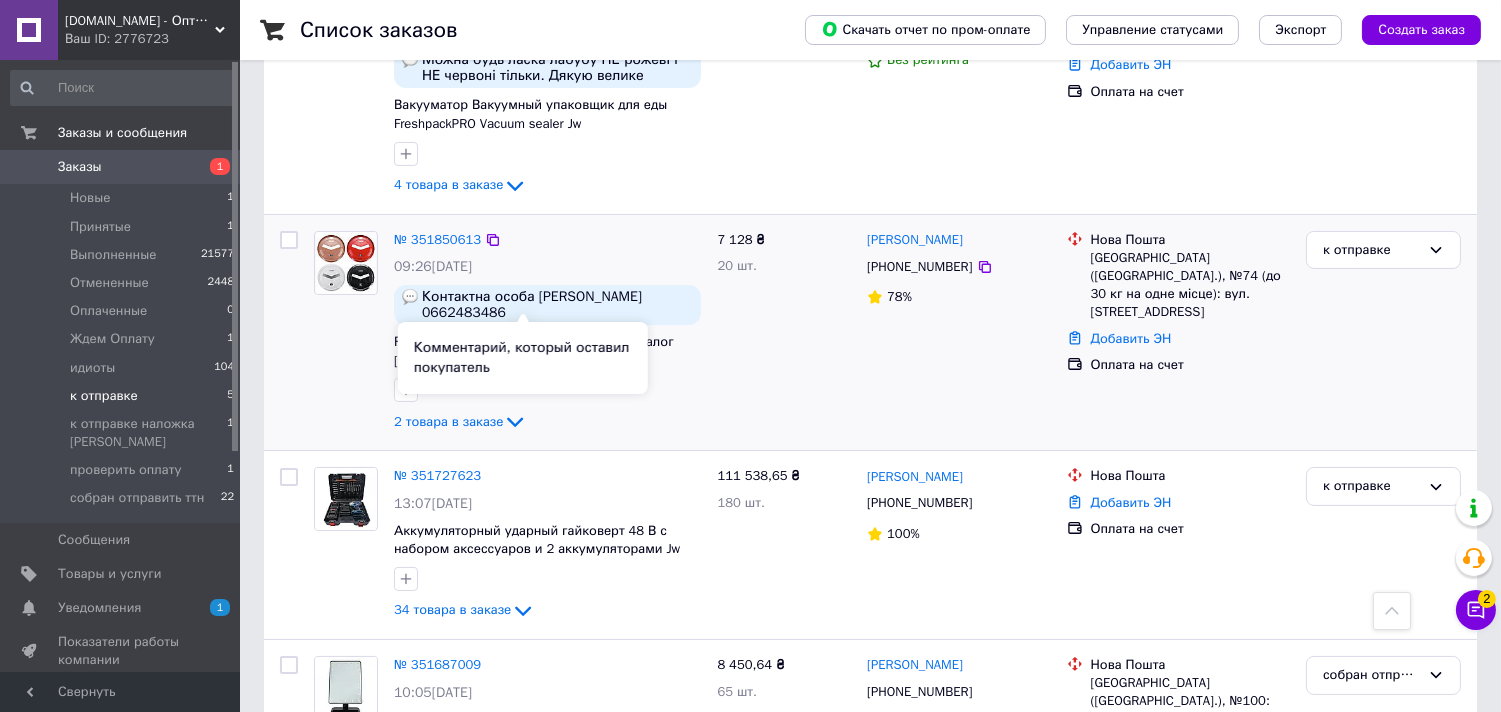 scroll, scrollTop: 381, scrollLeft: 0, axis: vertical 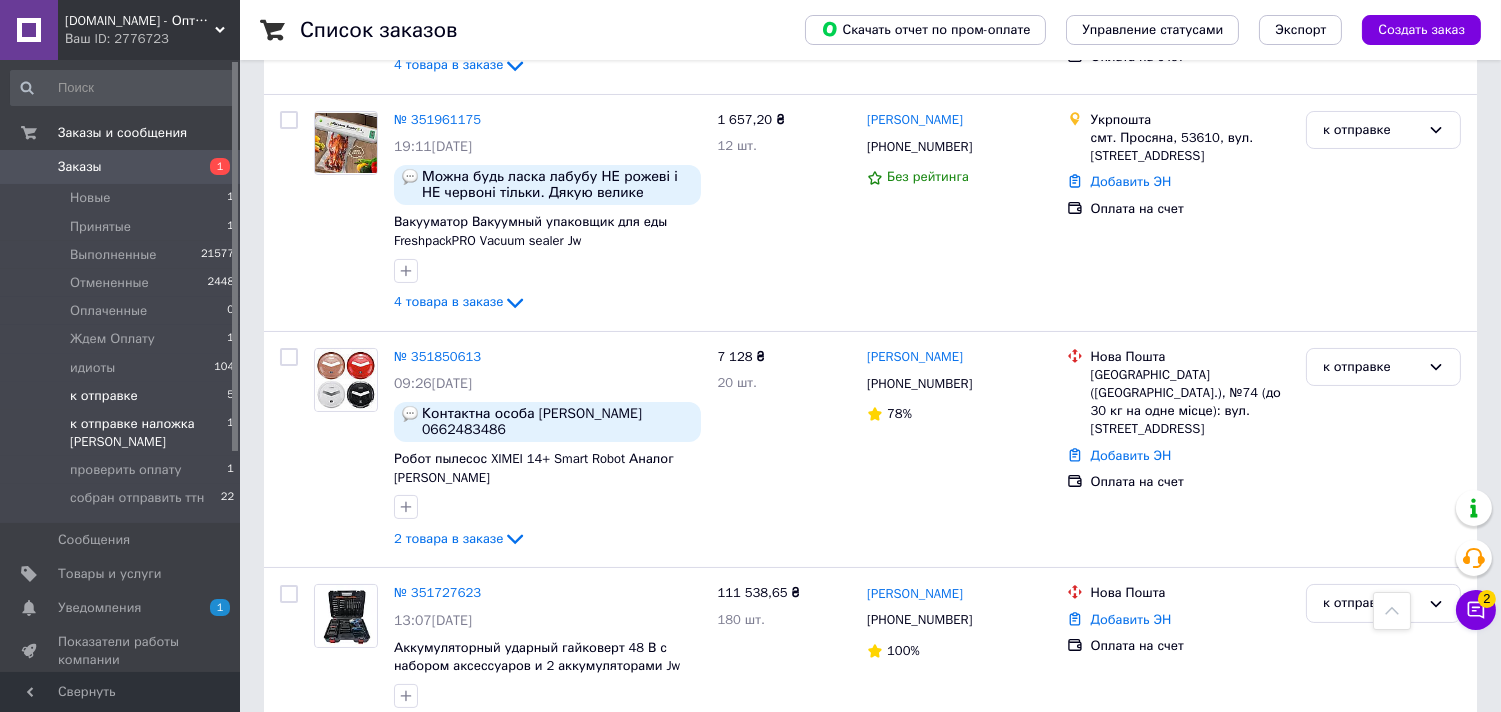 click on "к отправке наложка [PERSON_NAME]" at bounding box center (148, 433) 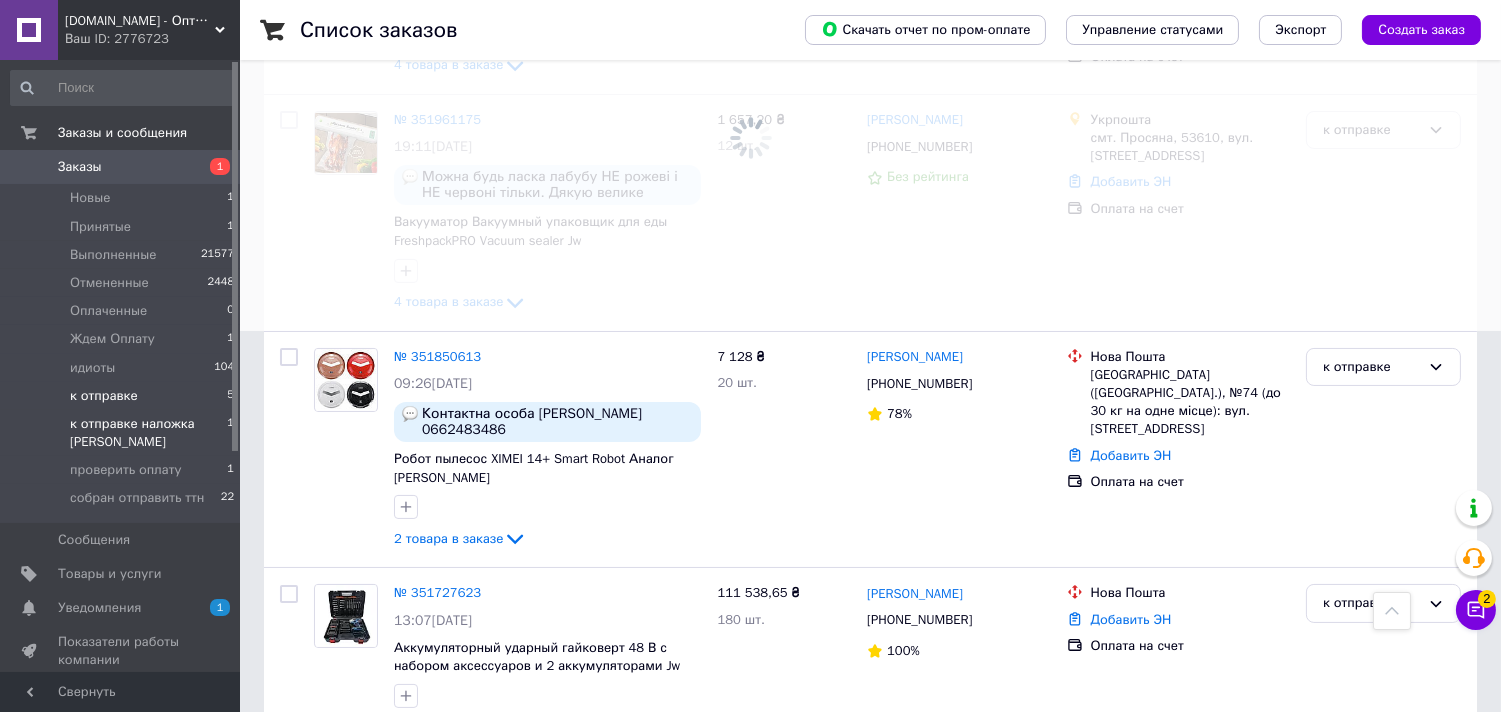scroll, scrollTop: 0, scrollLeft: 0, axis: both 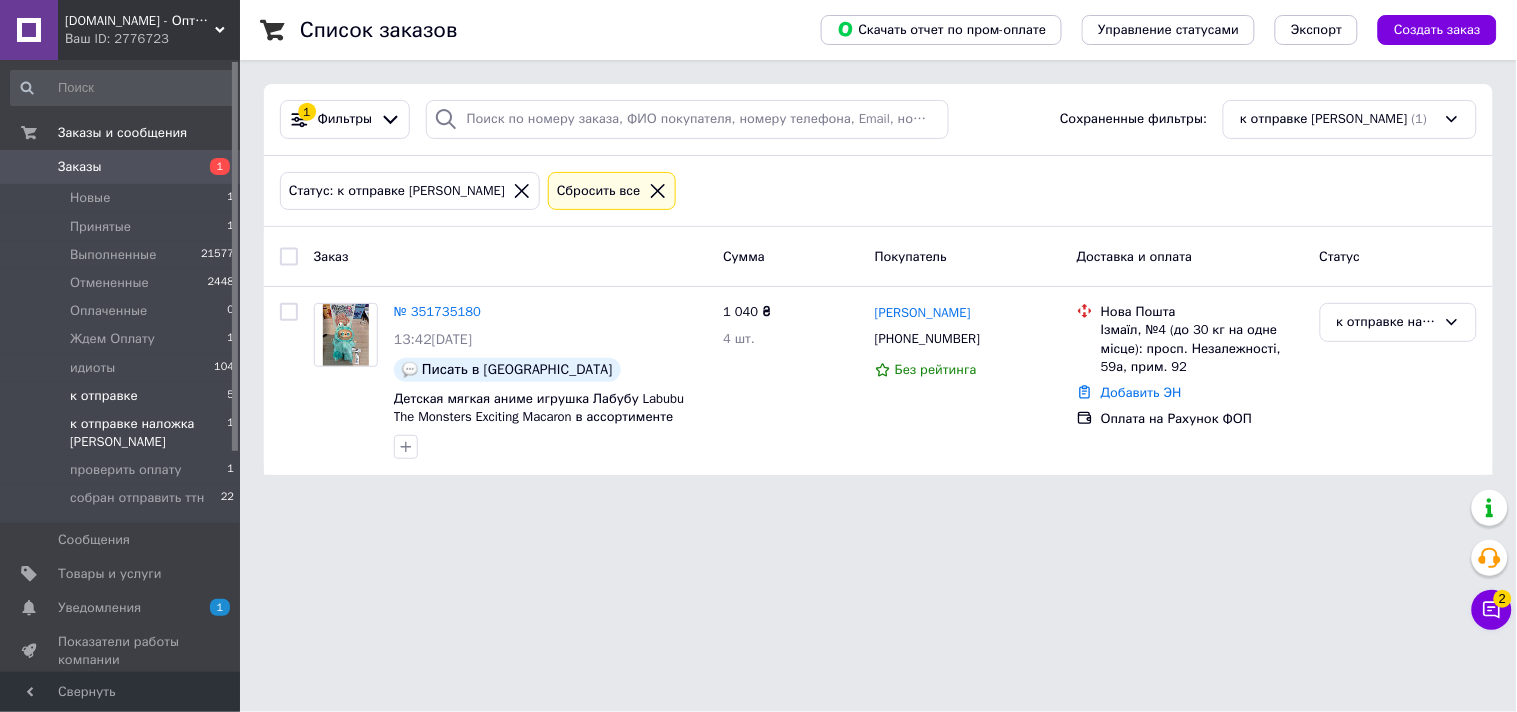 click on "к отправке" at bounding box center [104, 396] 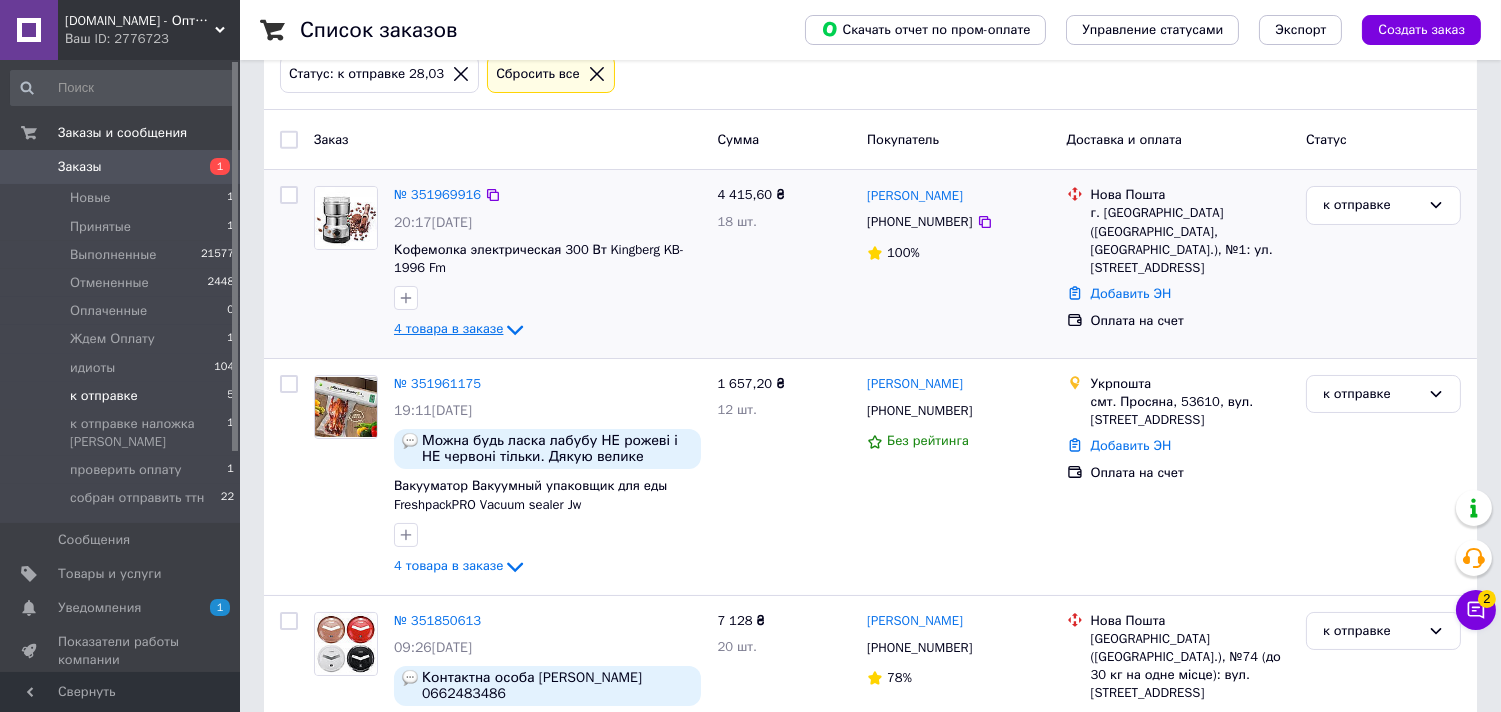 scroll, scrollTop: 222, scrollLeft: 0, axis: vertical 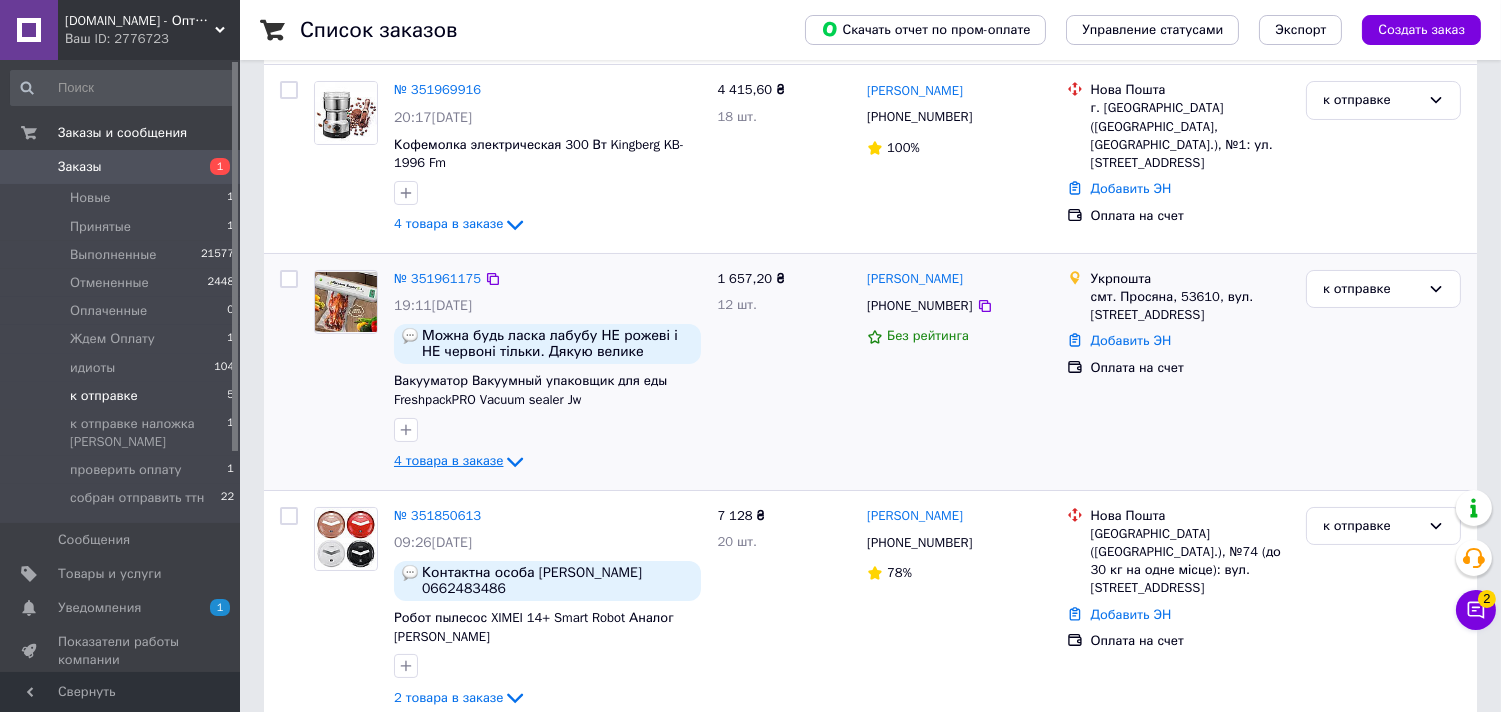 click on "4 товара в заказе" at bounding box center [448, 460] 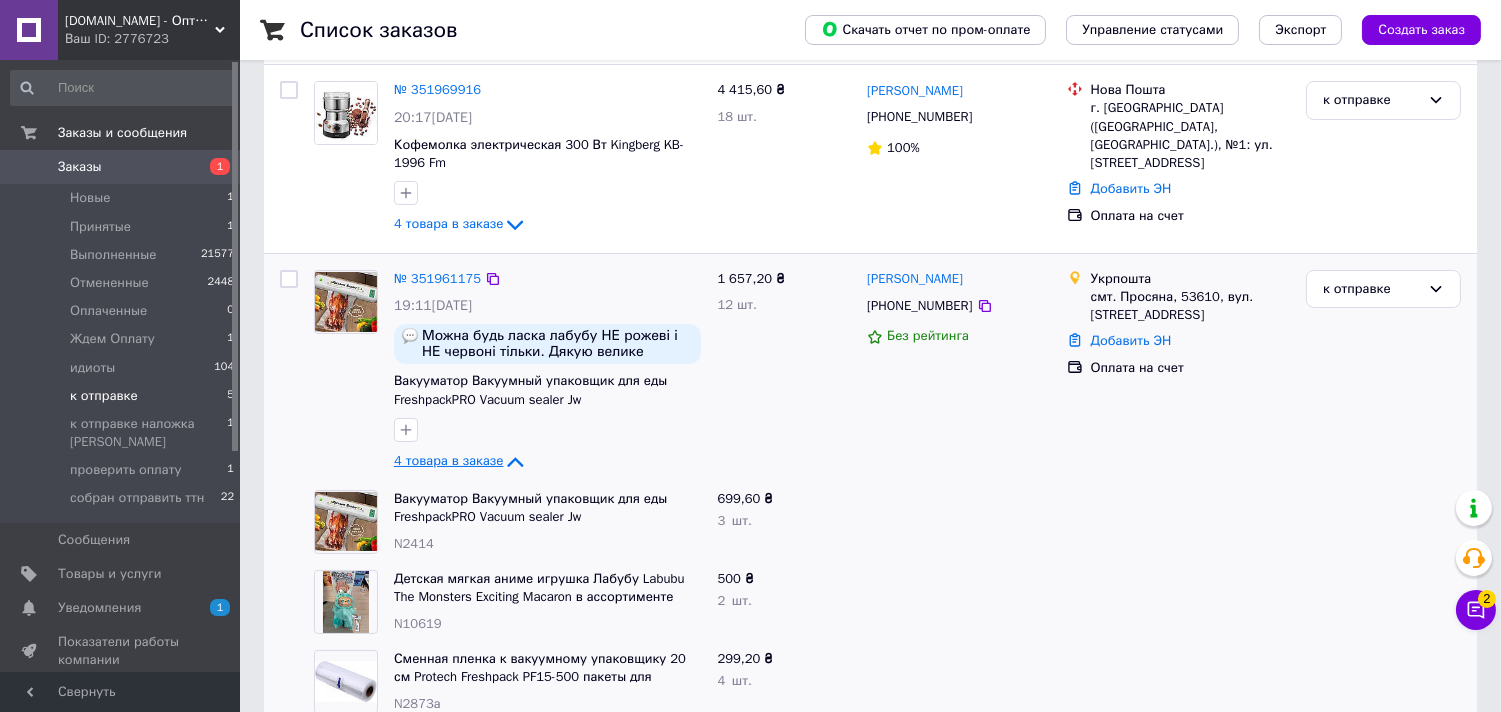 scroll, scrollTop: 444, scrollLeft: 0, axis: vertical 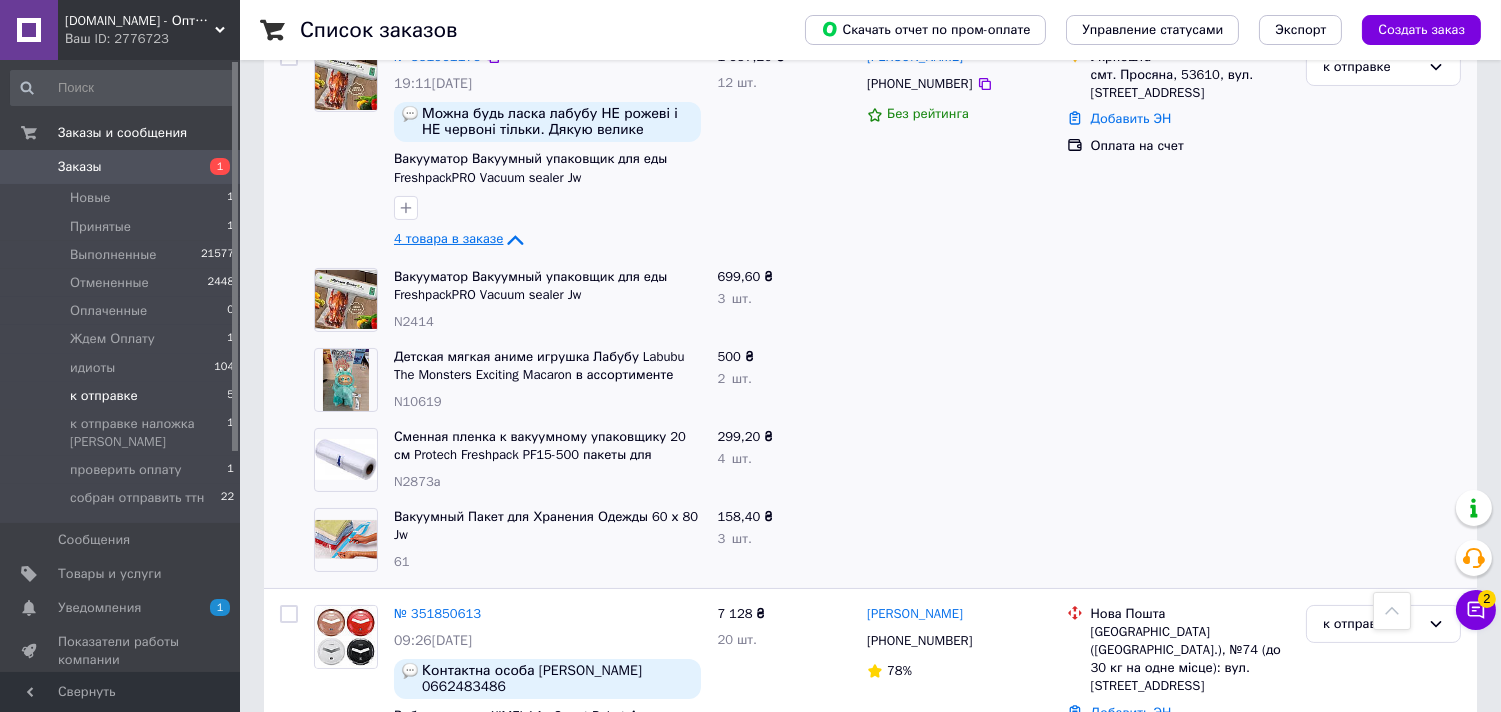 click 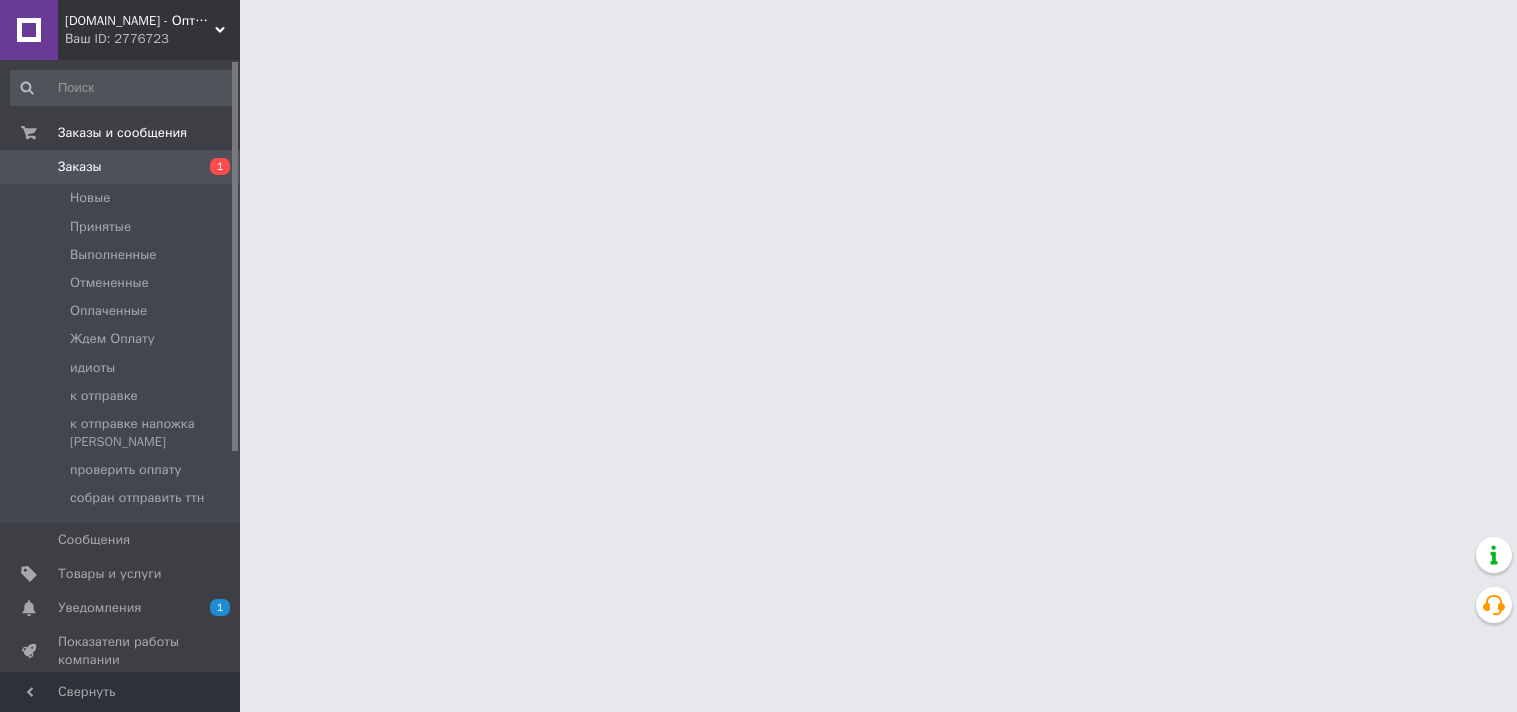 scroll, scrollTop: 0, scrollLeft: 0, axis: both 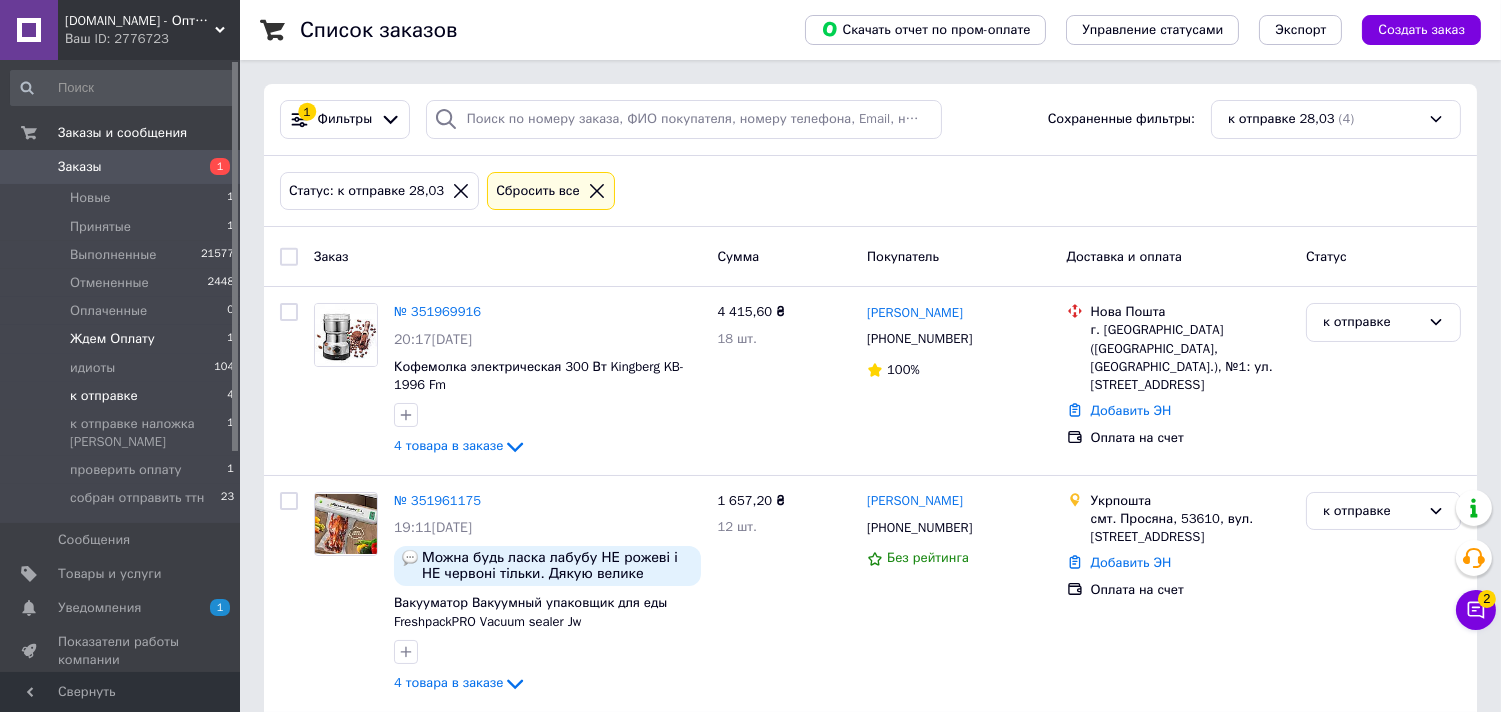 click on "Ждем Оплату" at bounding box center (112, 339) 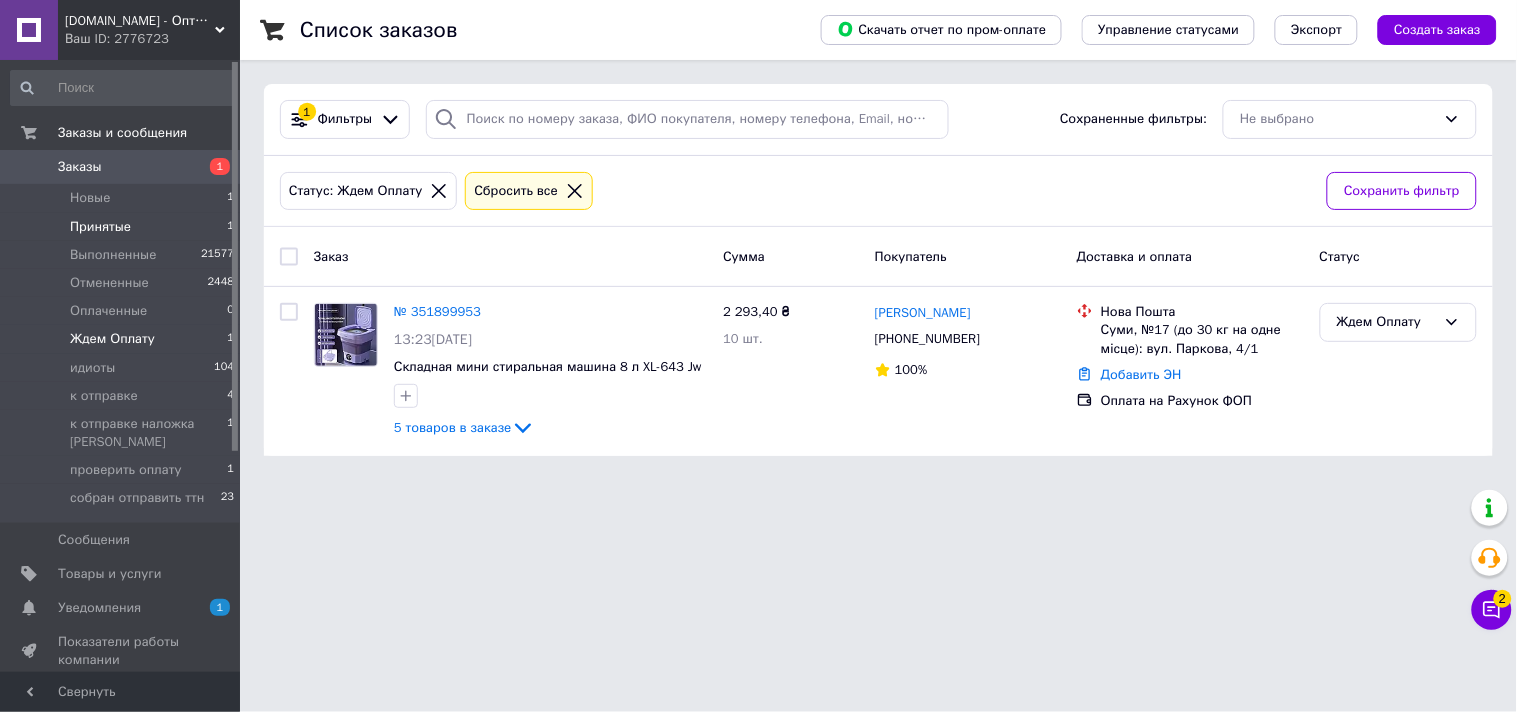 click on "Принятые 1" at bounding box center [123, 227] 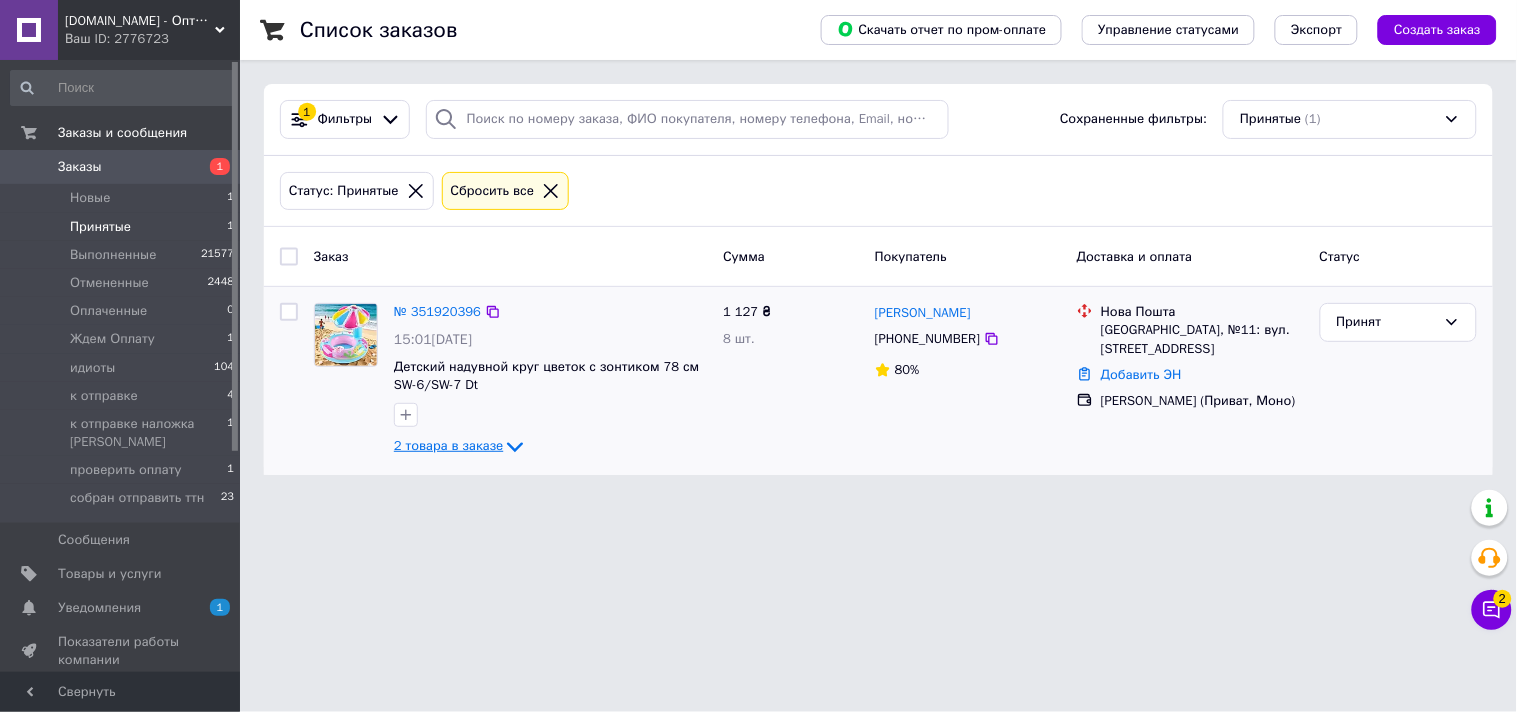 click 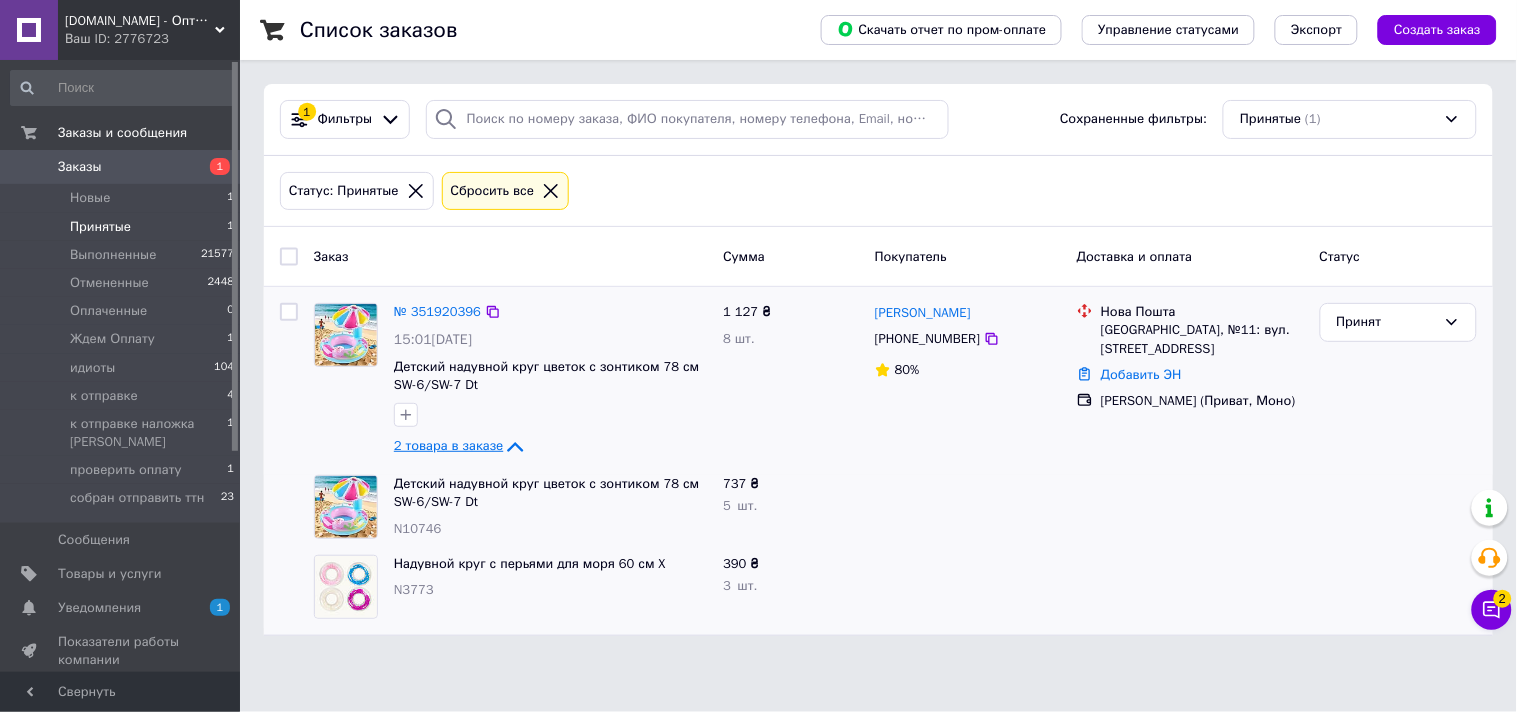 click 